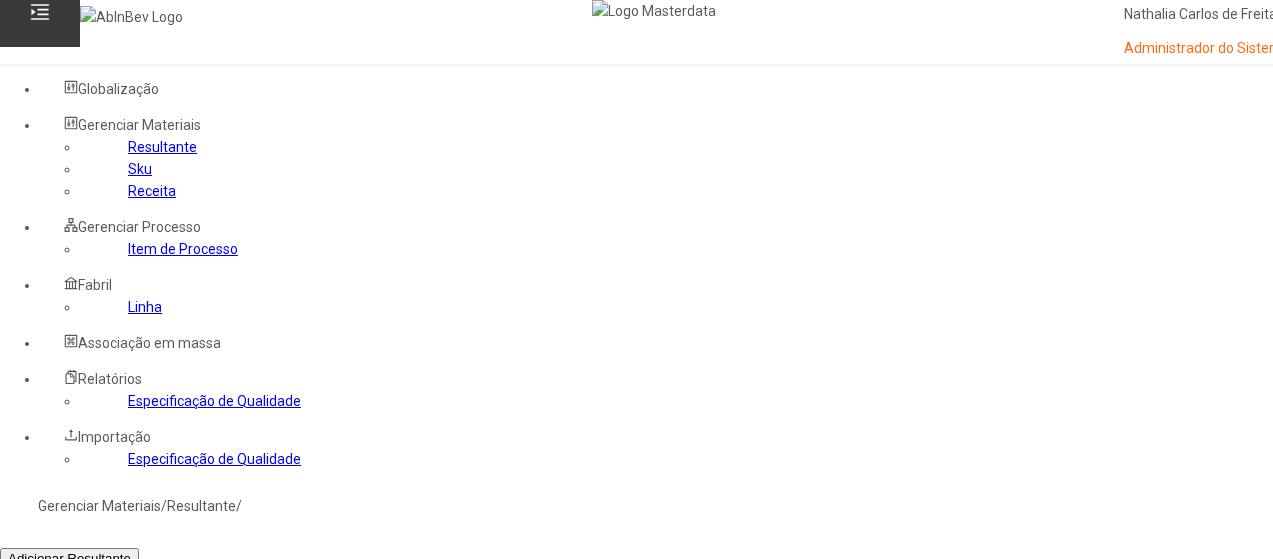 scroll, scrollTop: 100, scrollLeft: 0, axis: vertical 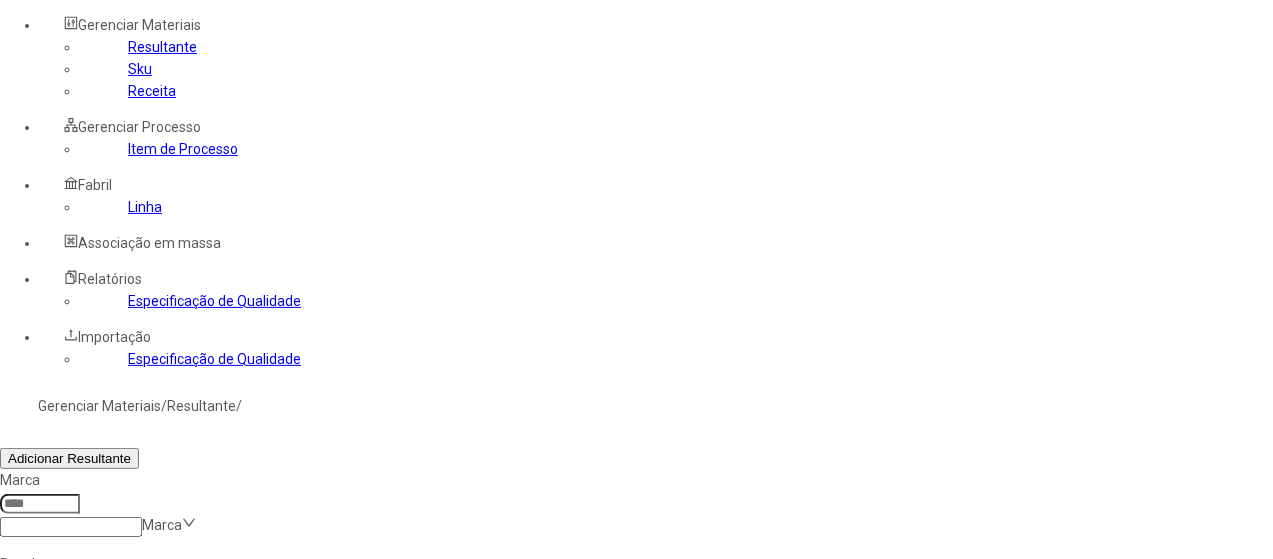 click 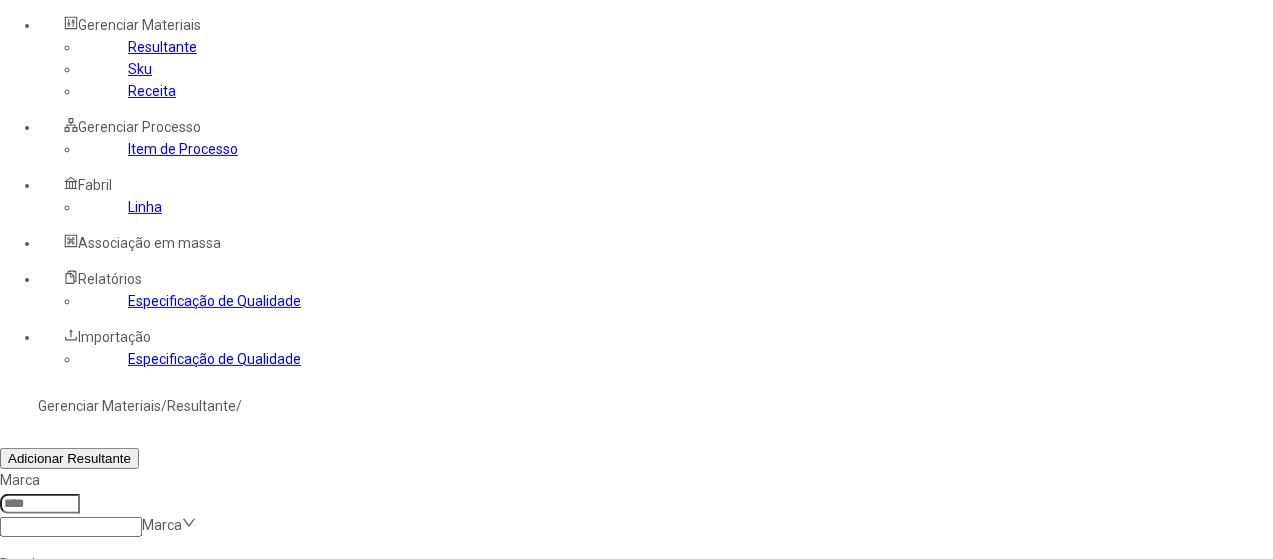 type on "****" 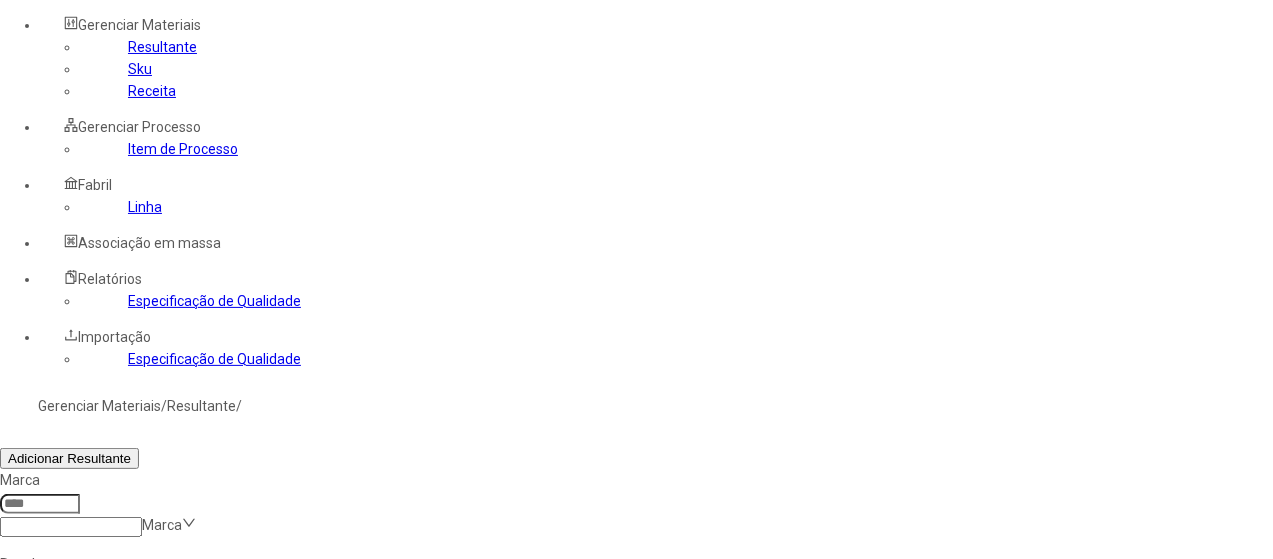 click on "Filtrar" 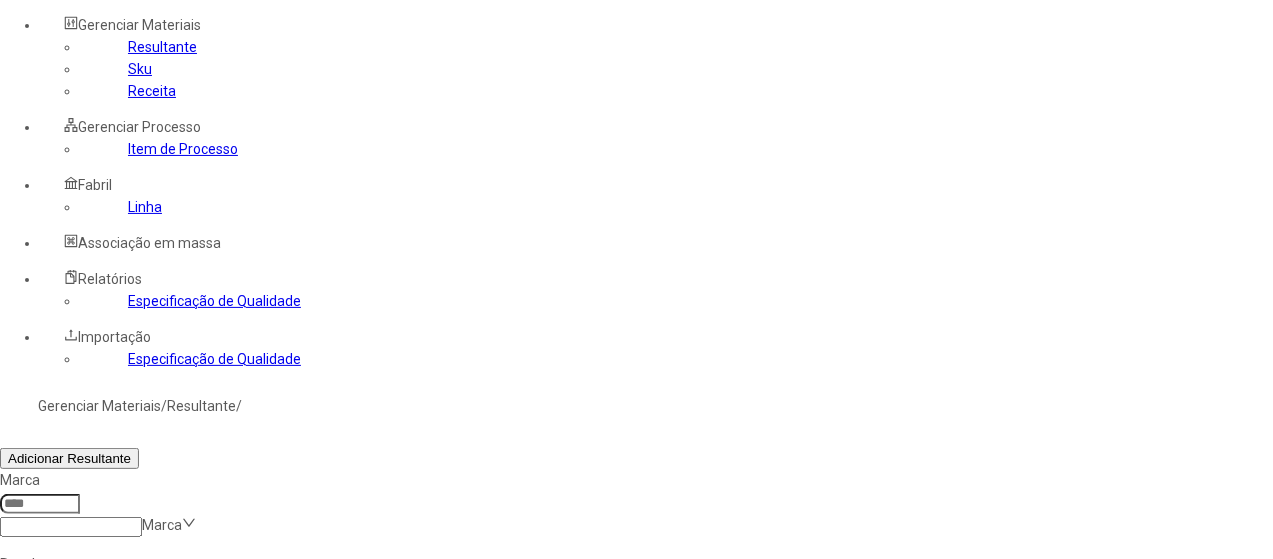 drag, startPoint x: 600, startPoint y: 358, endPoint x: 476, endPoint y: 321, distance: 129.40247 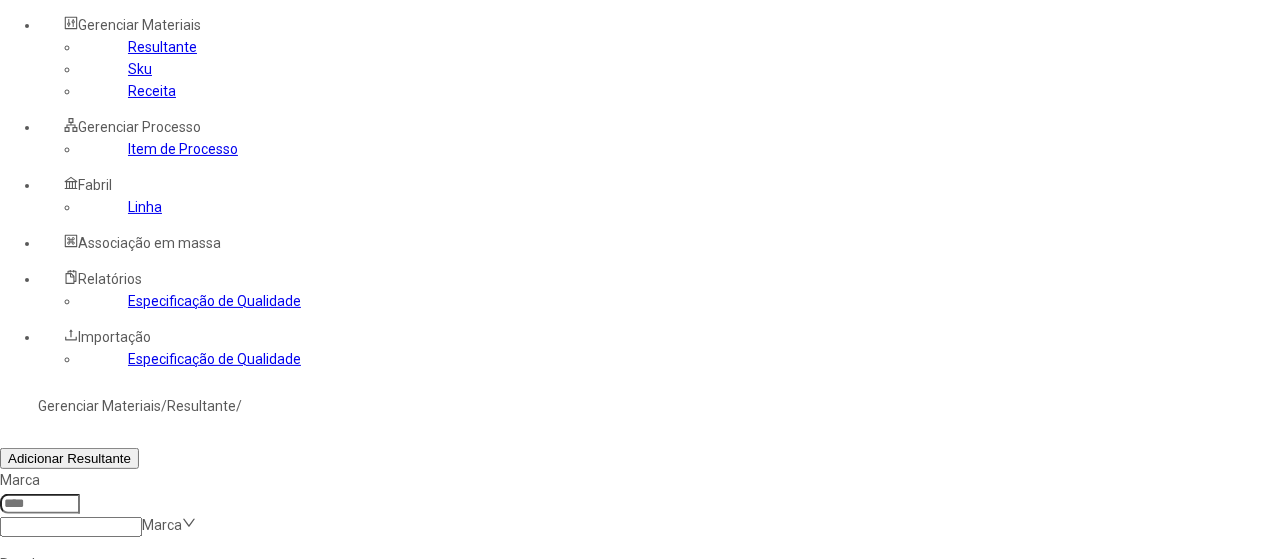 click on "Gfa Pet - [NUMBER],[NUMBER]L [NUMBER]g Carol. (SF) - (ABC)" 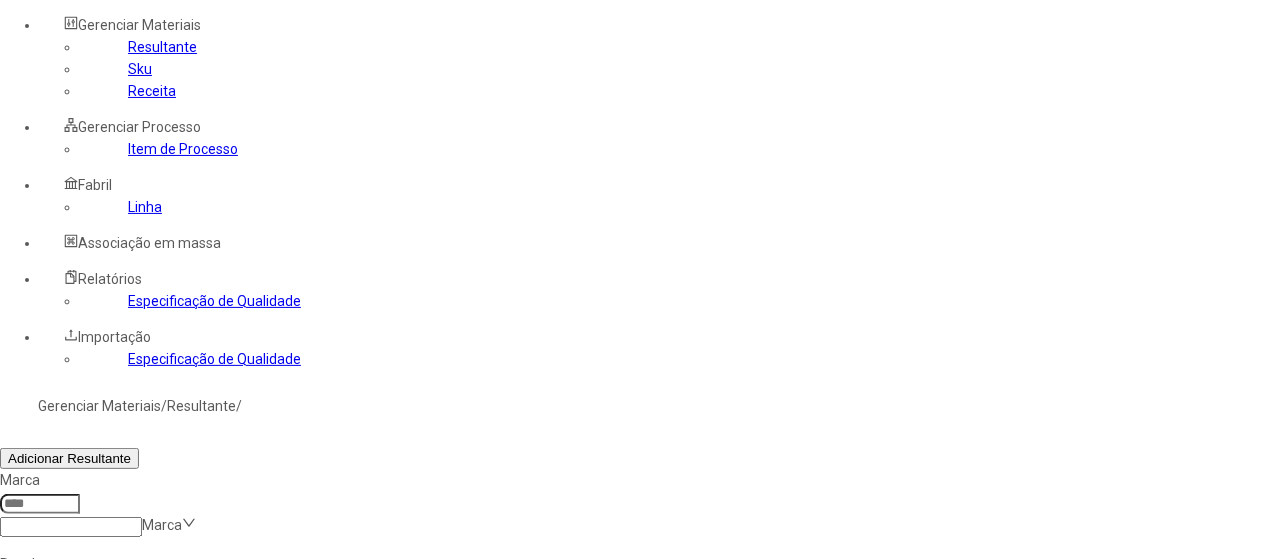 copy on "Gfa Pet - [NUMBER],[NUMBER]L [NUMBER]g Carol. (SF) - (ABC)" 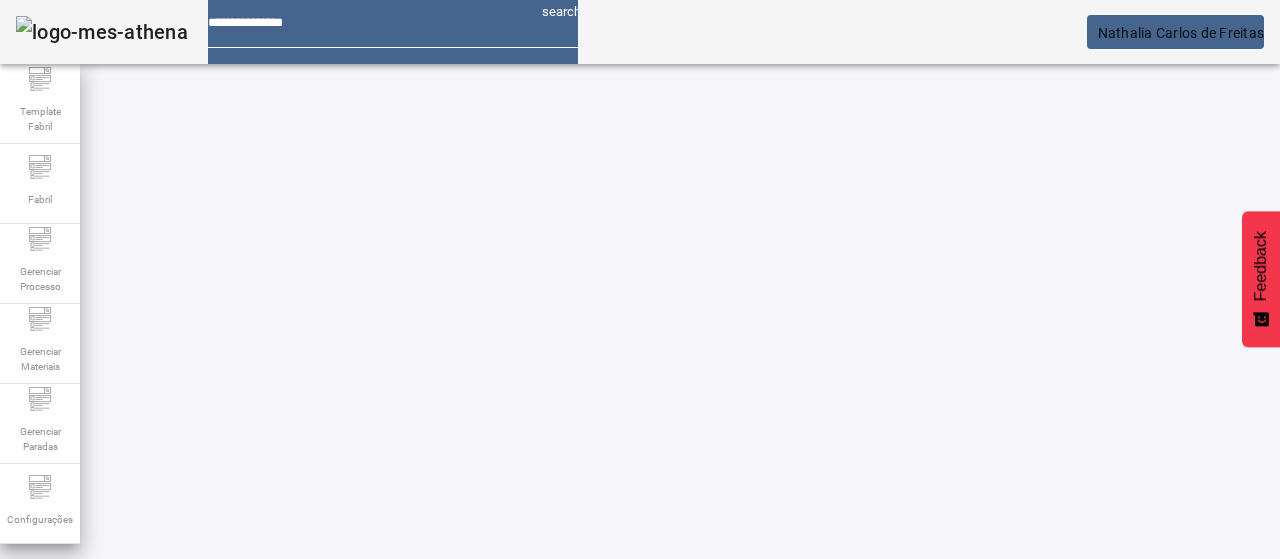 scroll, scrollTop: 0, scrollLeft: 0, axis: both 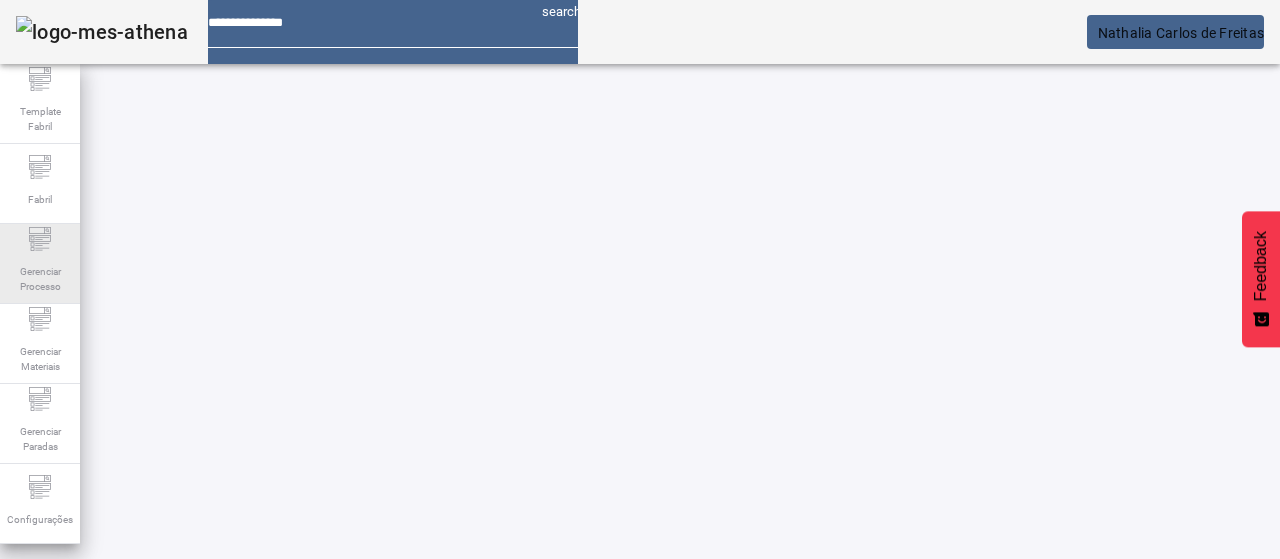 click 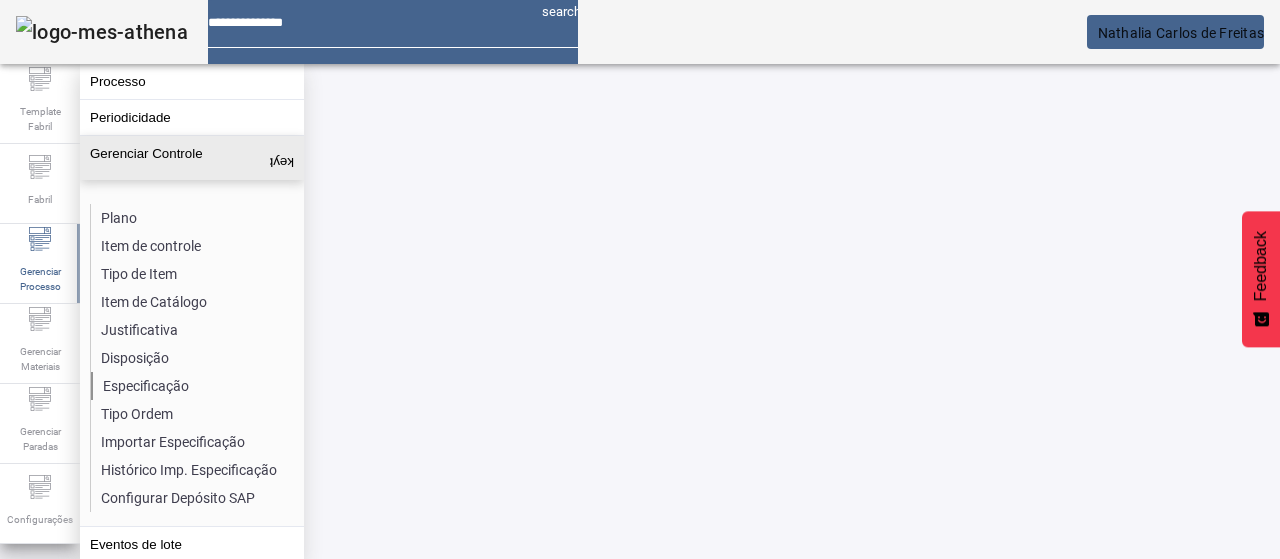 click on "Especificação" 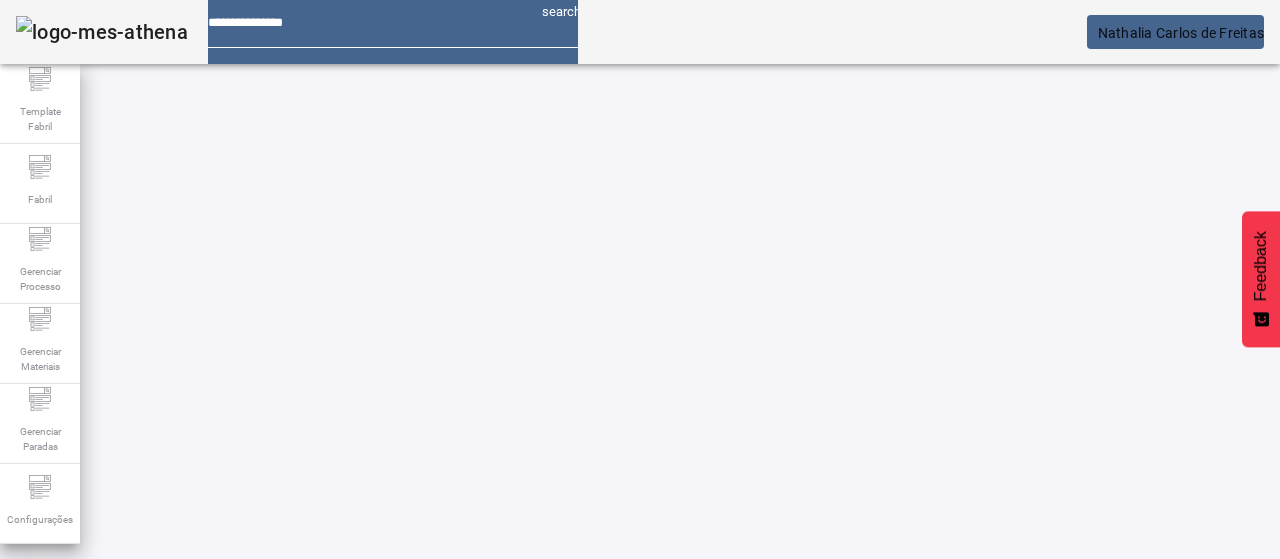 drag, startPoint x: 520, startPoint y: 229, endPoint x: 556, endPoint y: 217, distance: 37.94733 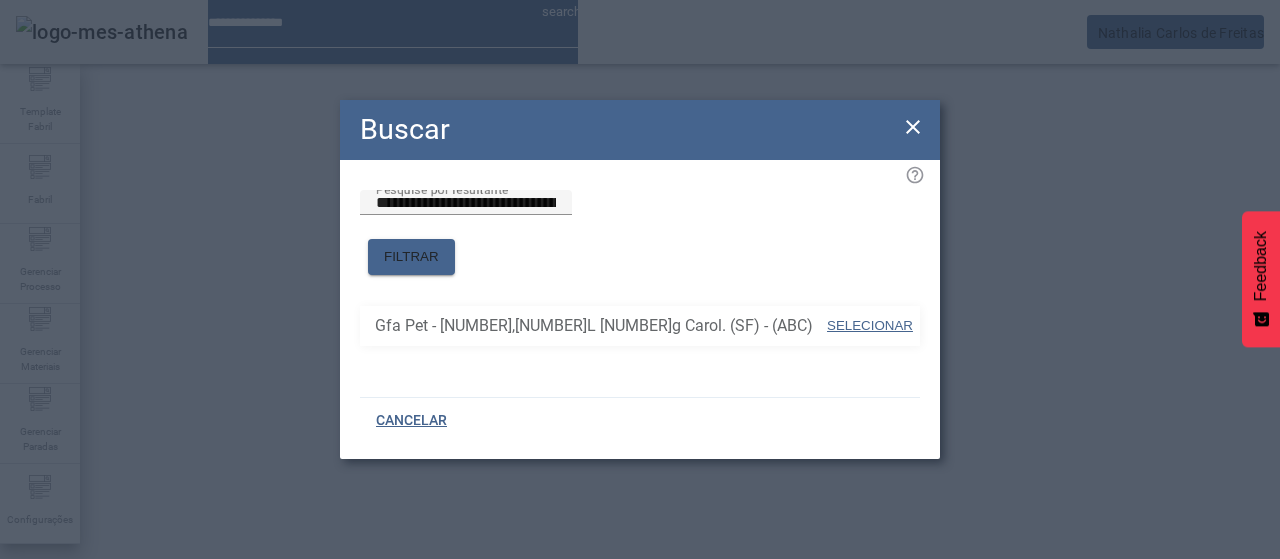 drag, startPoint x: 857, startPoint y: 317, endPoint x: 1053, endPoint y: 406, distance: 215.26031 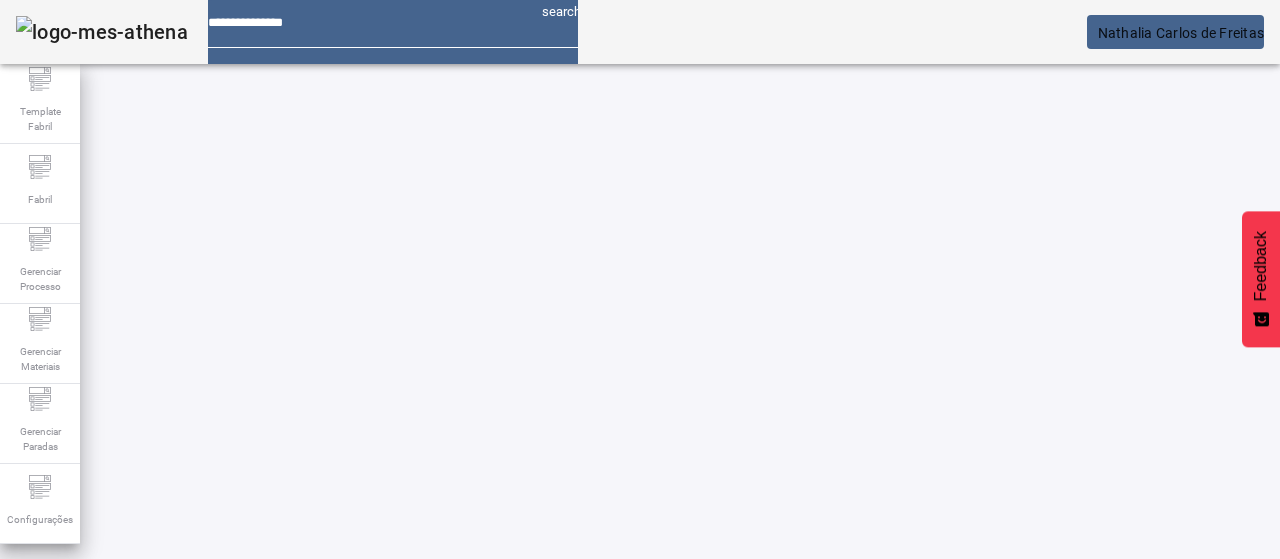 drag, startPoint x: 1194, startPoint y: 498, endPoint x: 1180, endPoint y: 486, distance: 18.439089 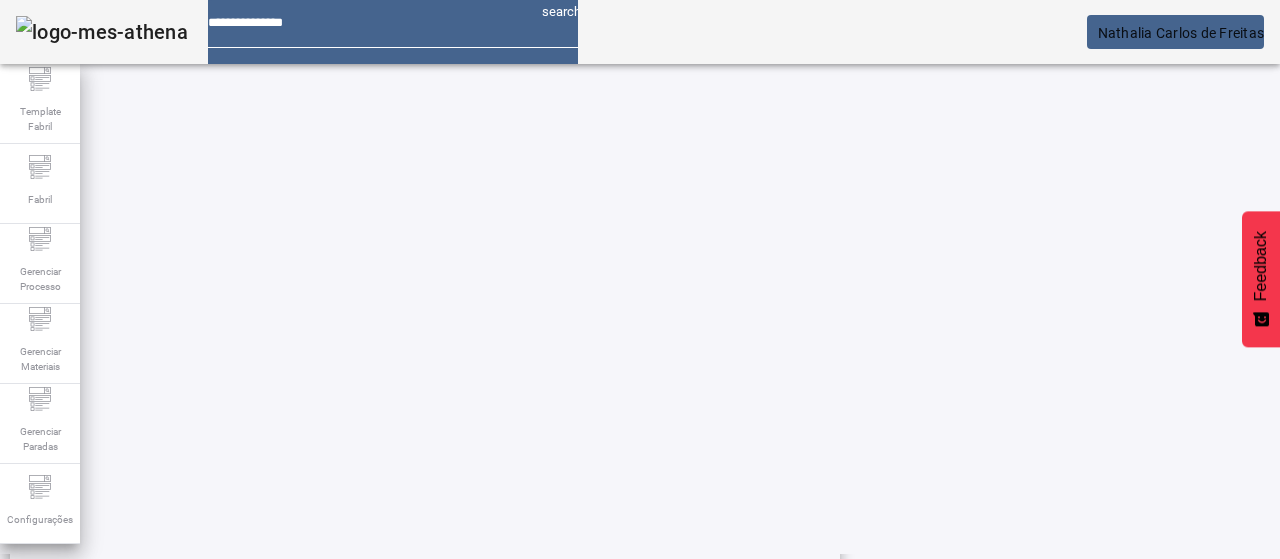 click on "[NUMBER]" 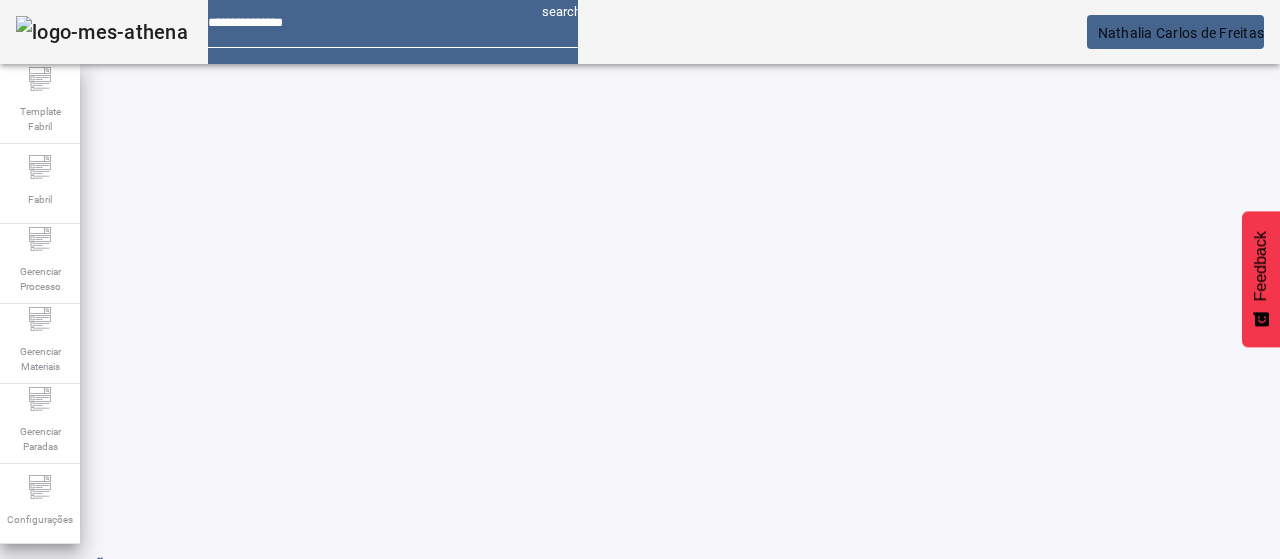 scroll, scrollTop: 0, scrollLeft: 0, axis: both 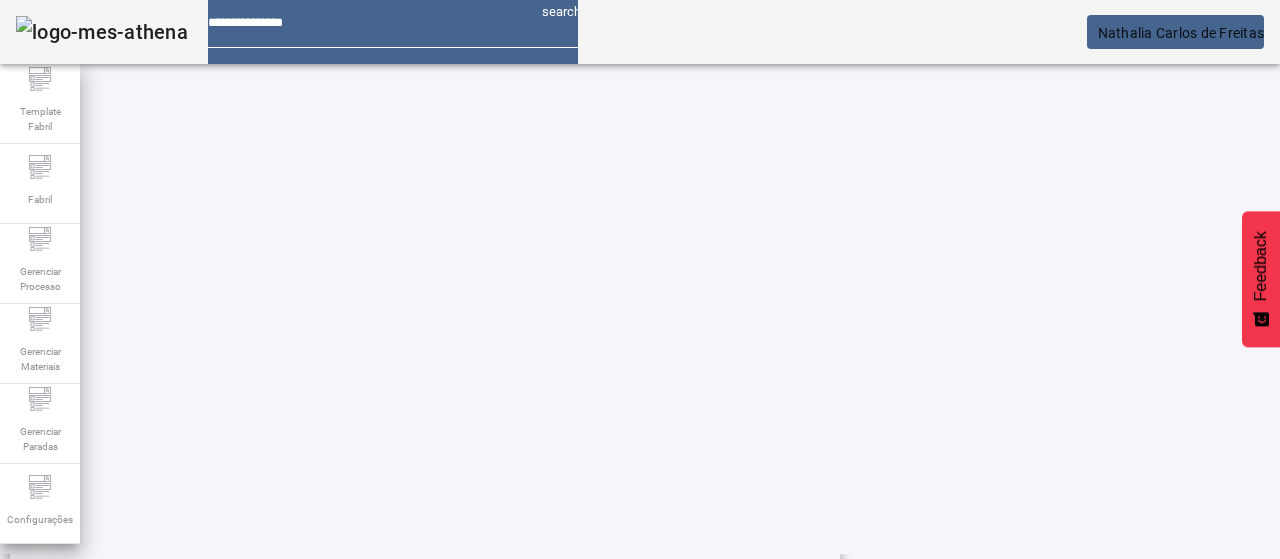 click on "Peso da Base" at bounding box center [213, 789] 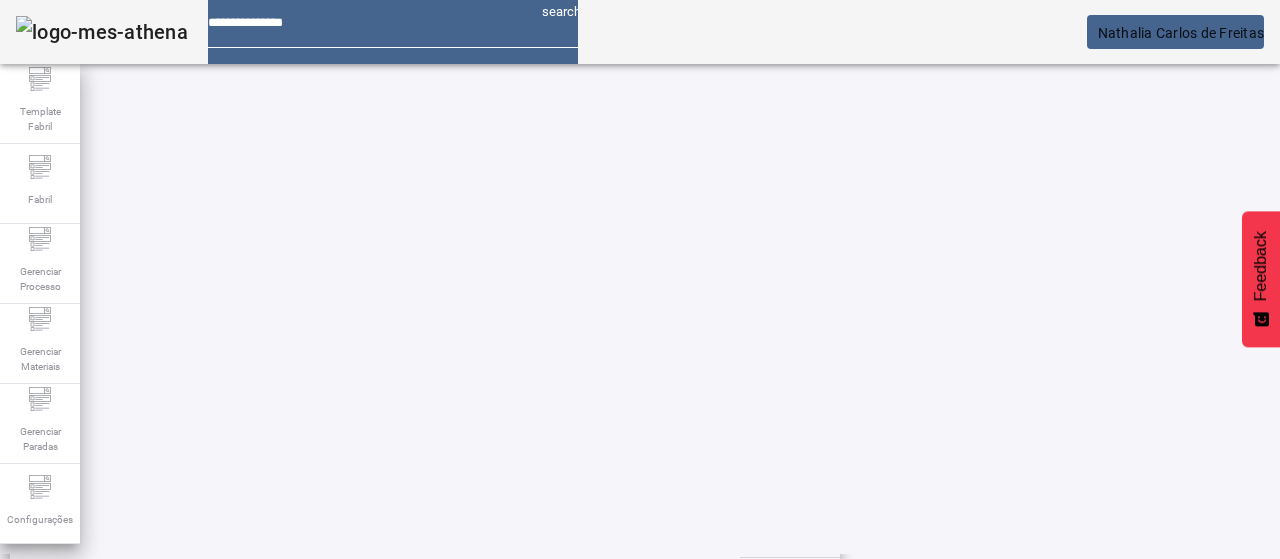 scroll, scrollTop: 296, scrollLeft: 0, axis: vertical 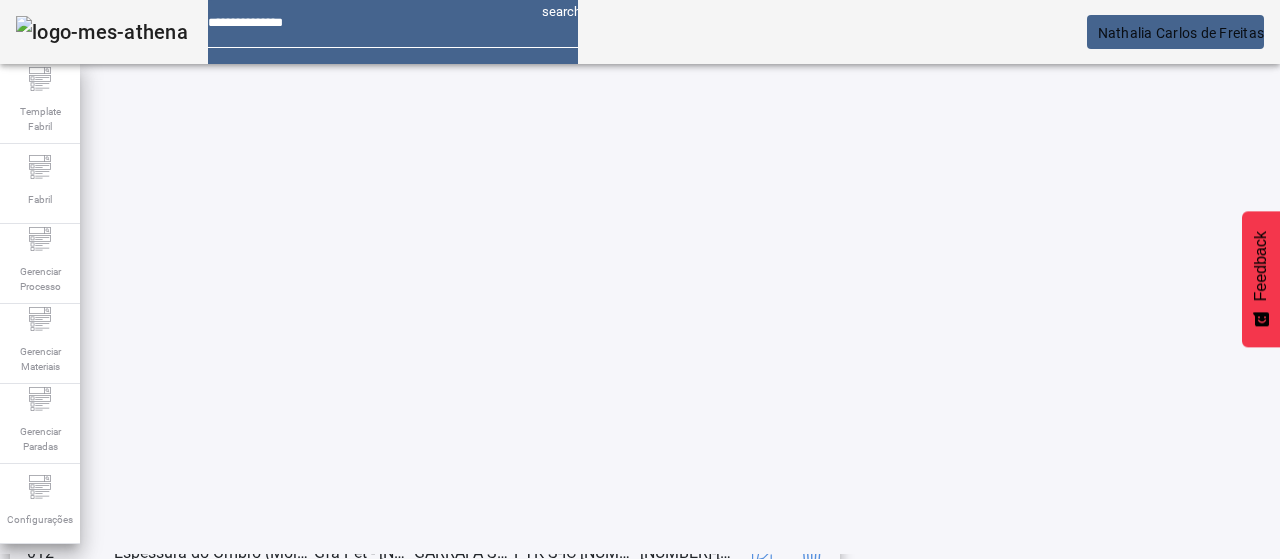 click on "ESPECIFICAÇÃO" 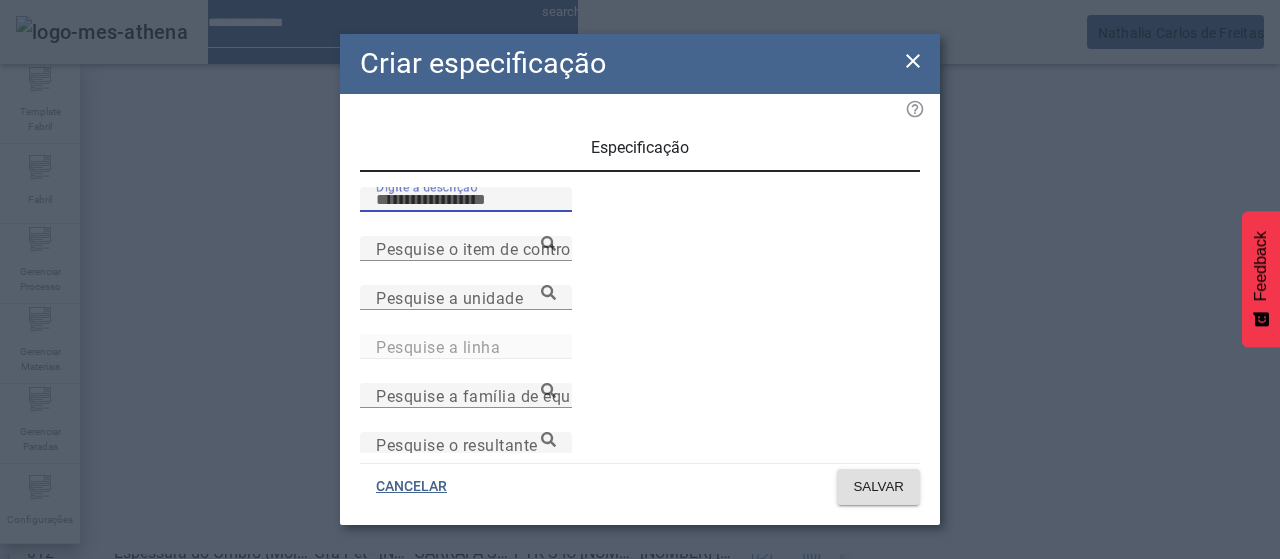click on "Digite a descrição" at bounding box center [466, 200] 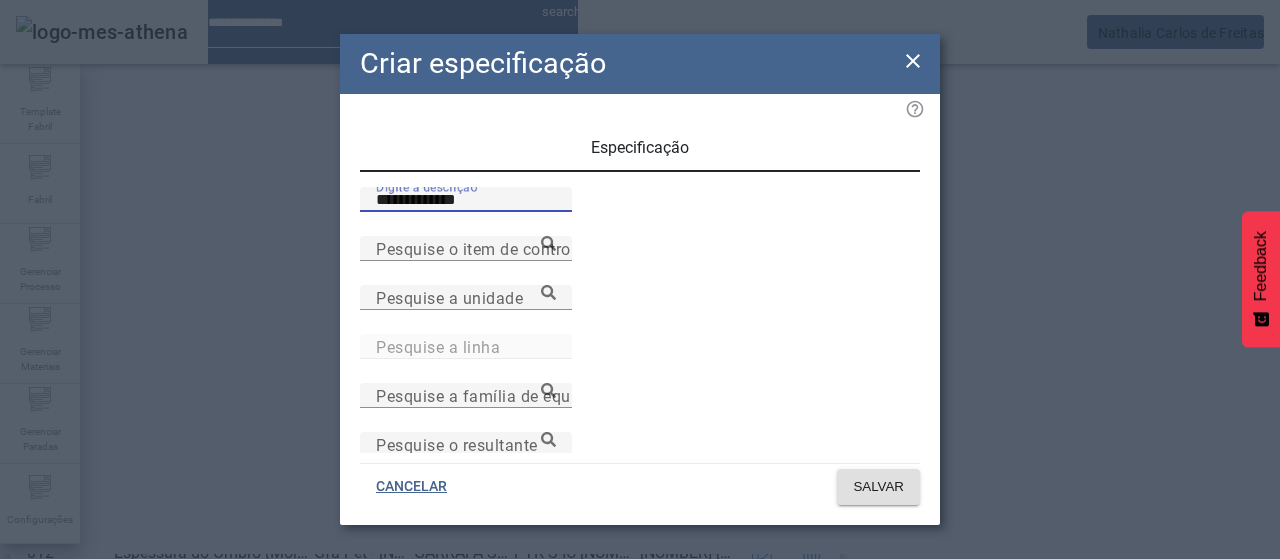 type on "**********" 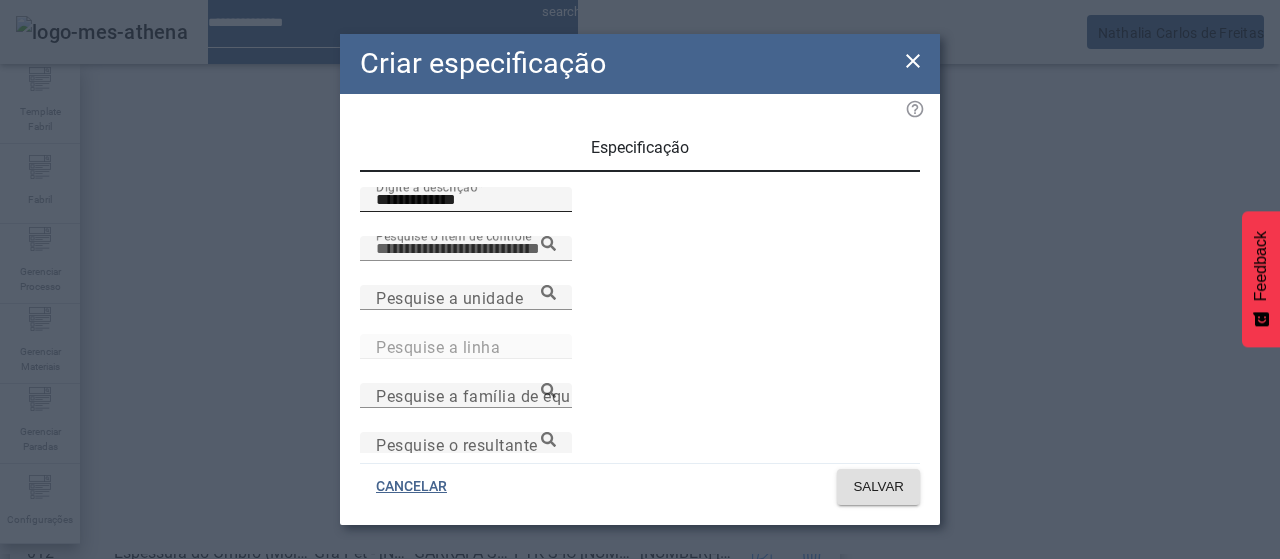 paste on "**********" 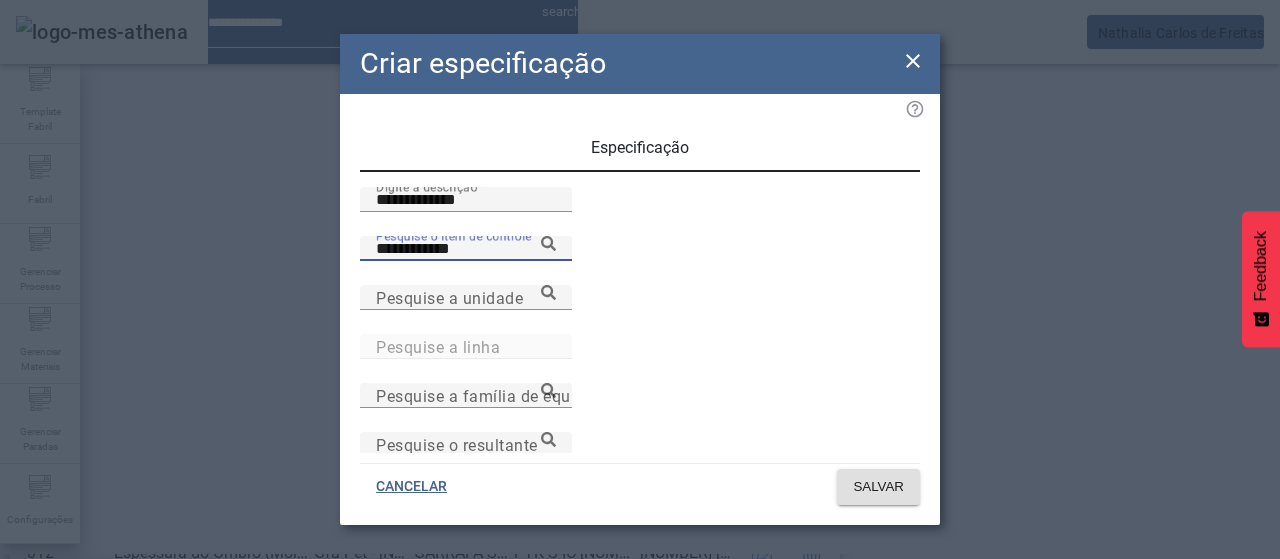 type on "**********" 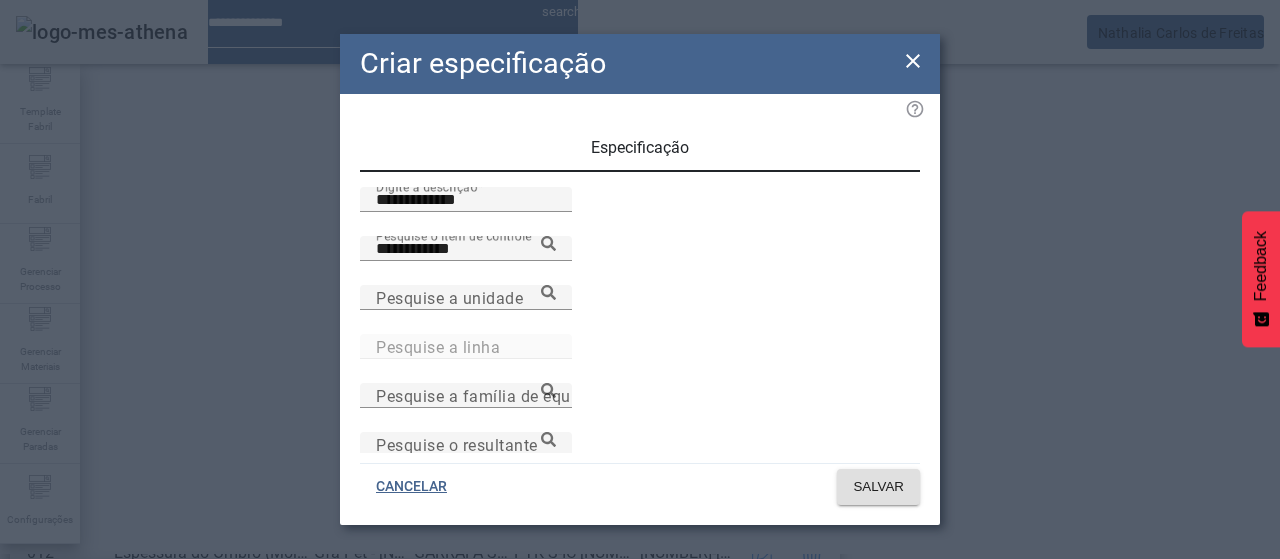 click on "Peso da Base" at bounding box center [272, 591] 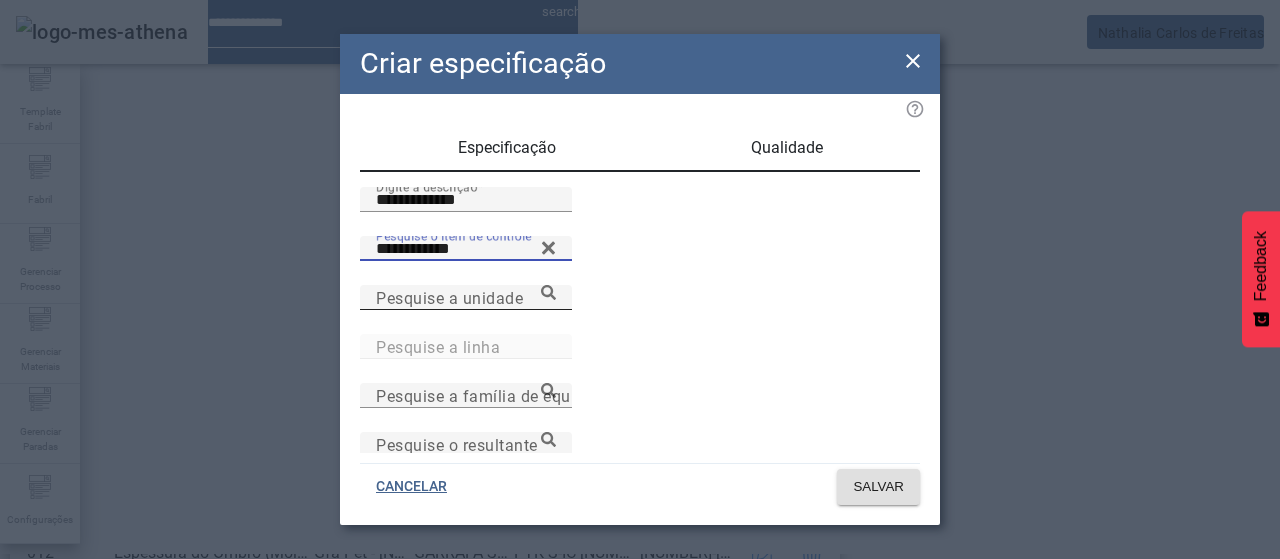 click on "Pesquise a unidade" at bounding box center [466, 298] 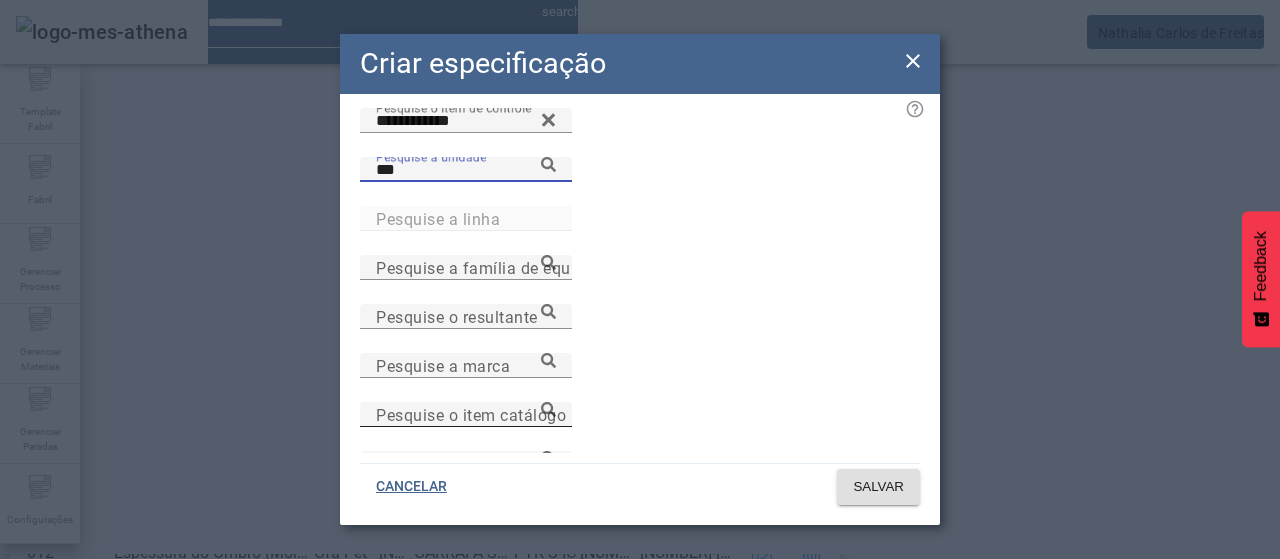 scroll, scrollTop: 200, scrollLeft: 0, axis: vertical 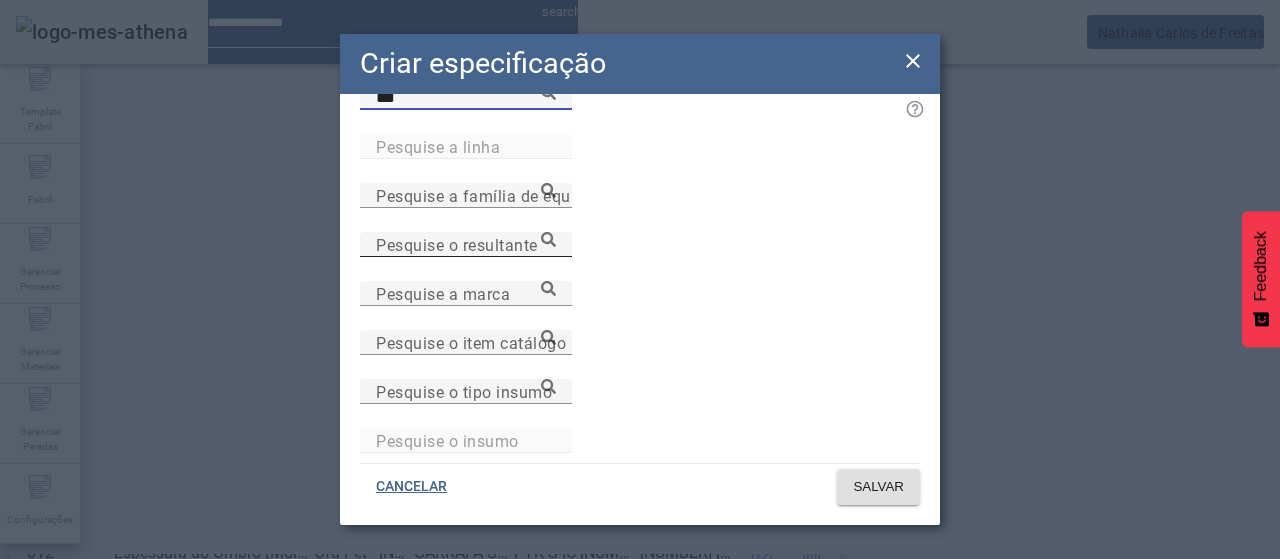 type on "***" 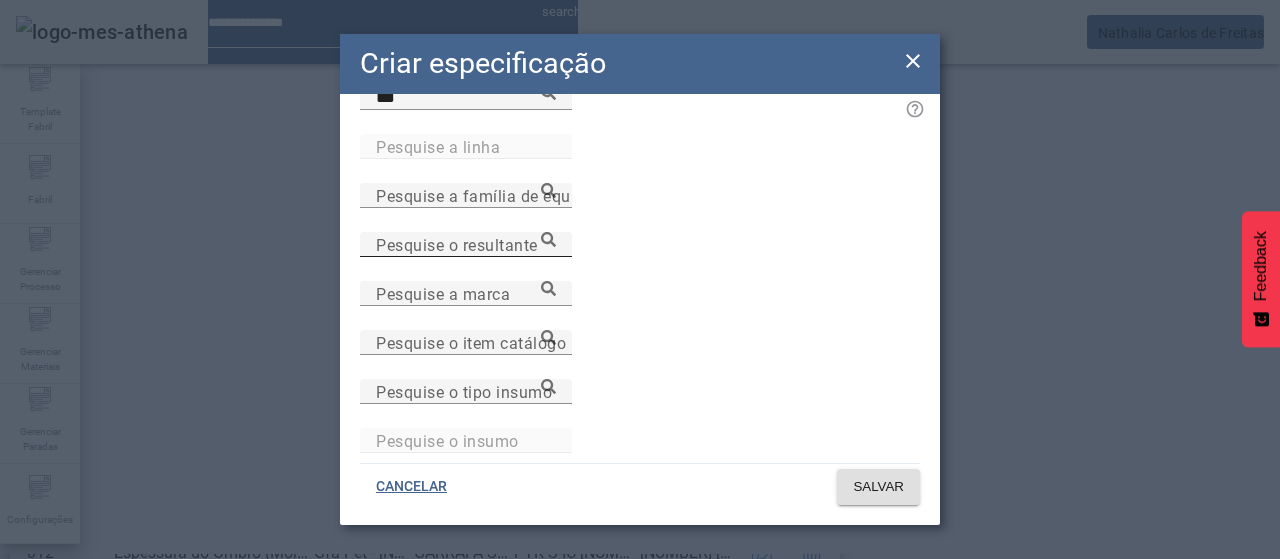 click on "Pesquise o resultante" at bounding box center (457, 244) 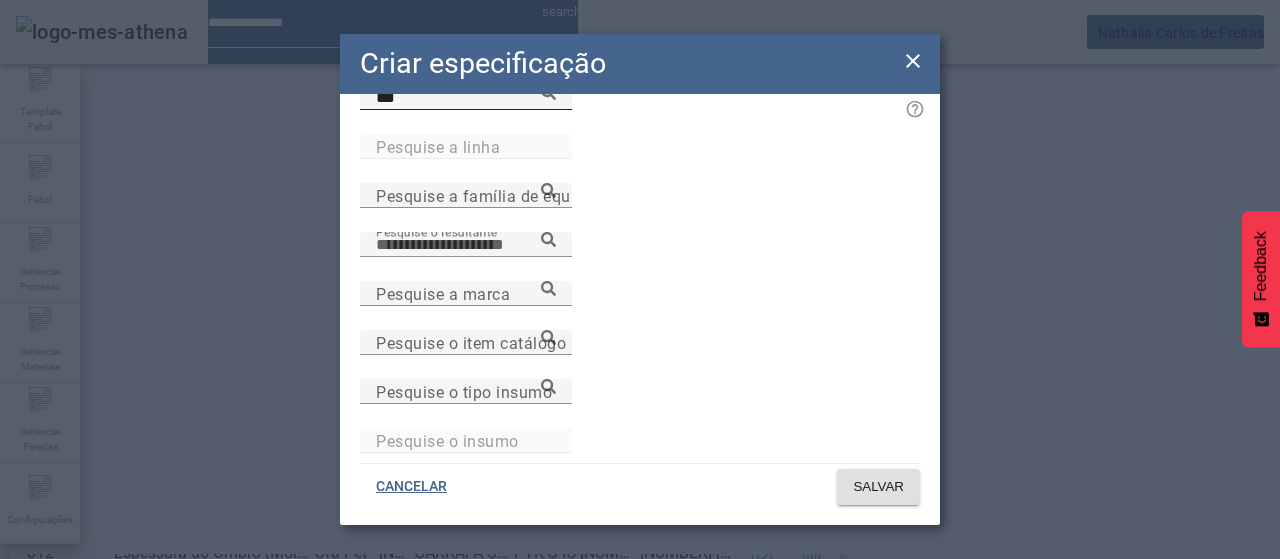 paste on "**********" 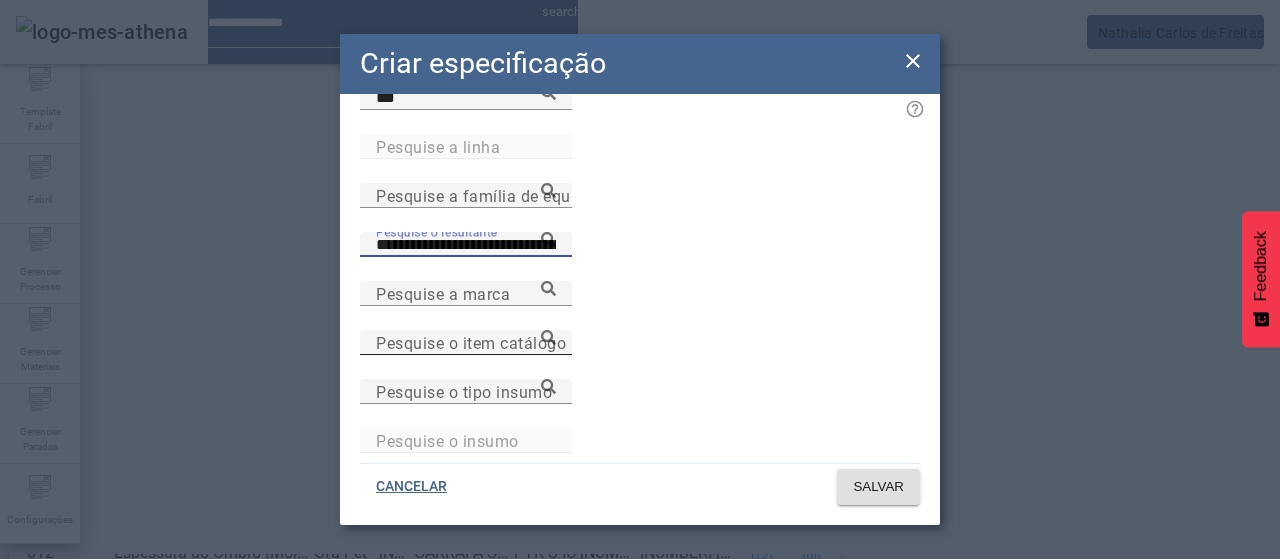 scroll, scrollTop: 0, scrollLeft: 42, axis: horizontal 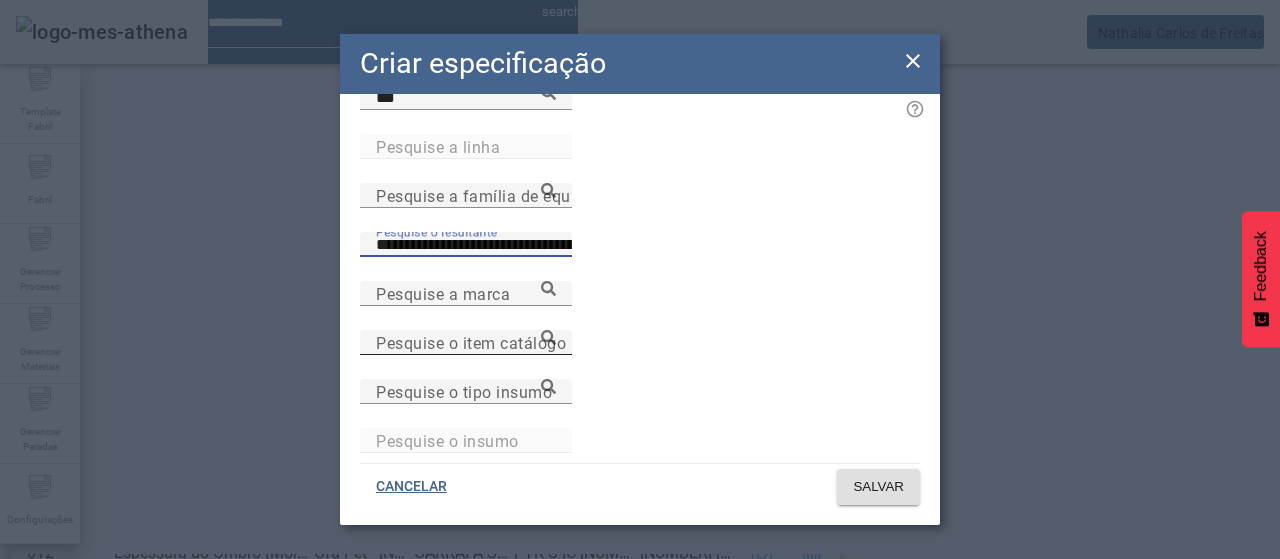 type on "**********" 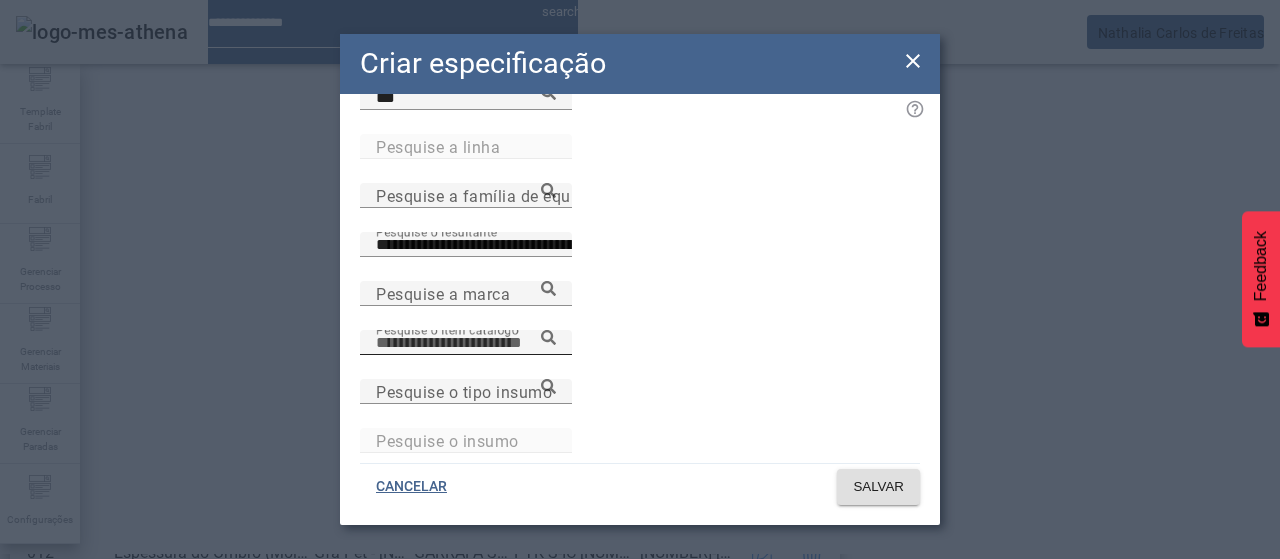 paste on "**********" 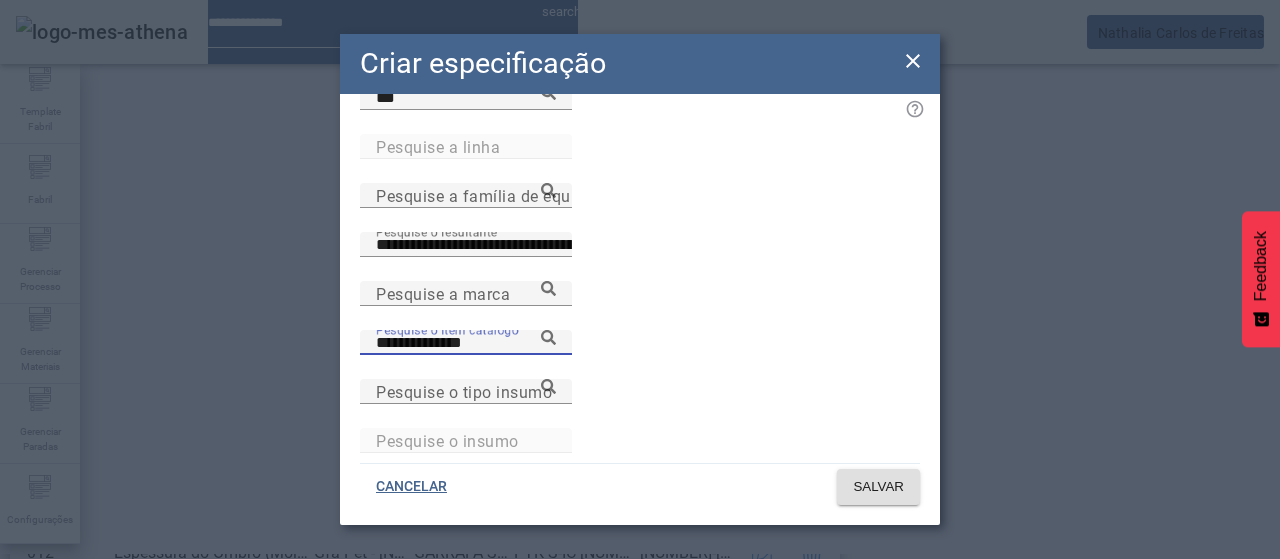 type on "**********" 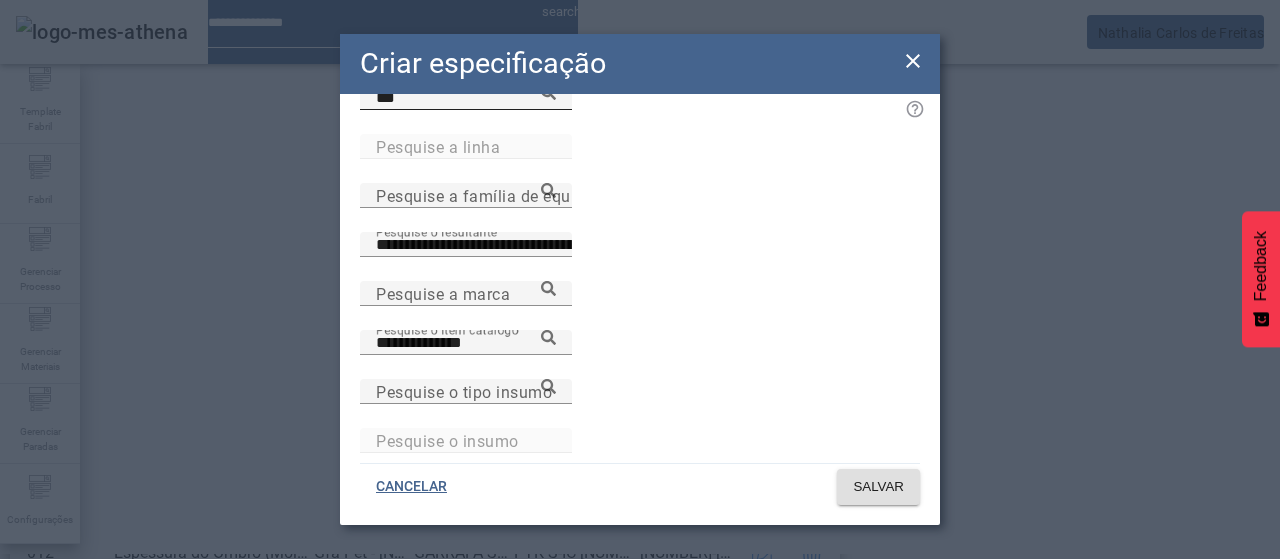 click 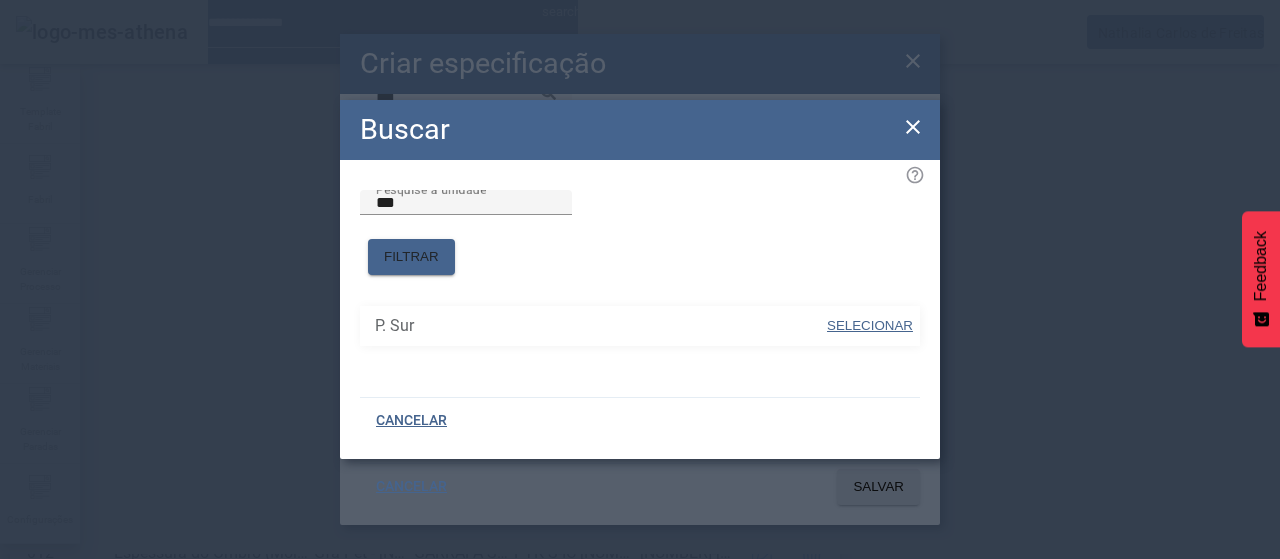 drag, startPoint x: 856, startPoint y: 315, endPoint x: 882, endPoint y: 333, distance: 31.622776 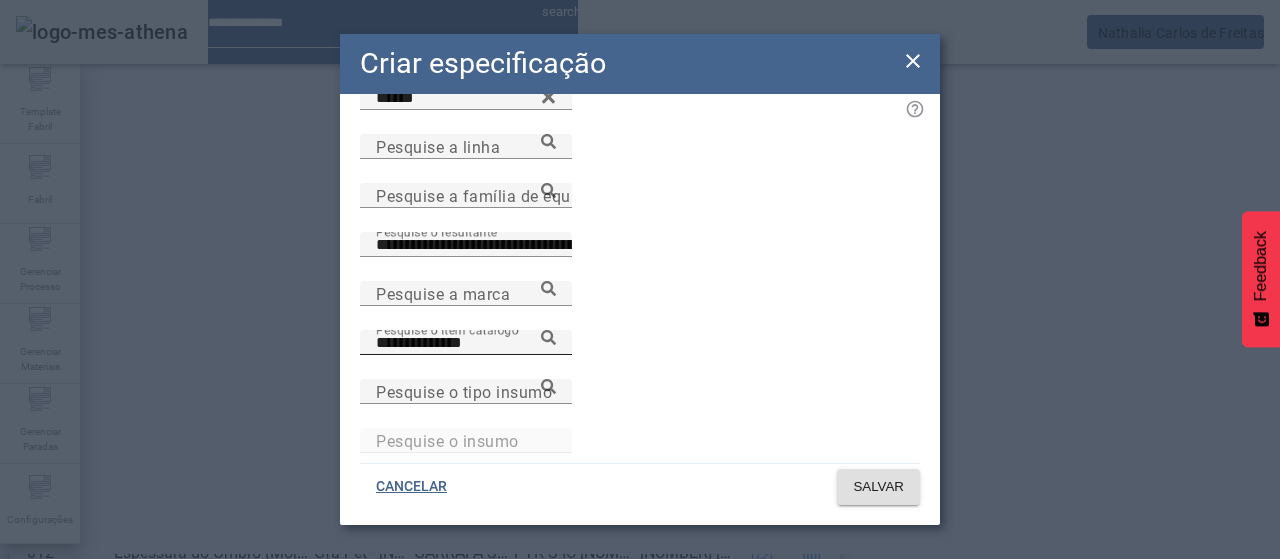 click 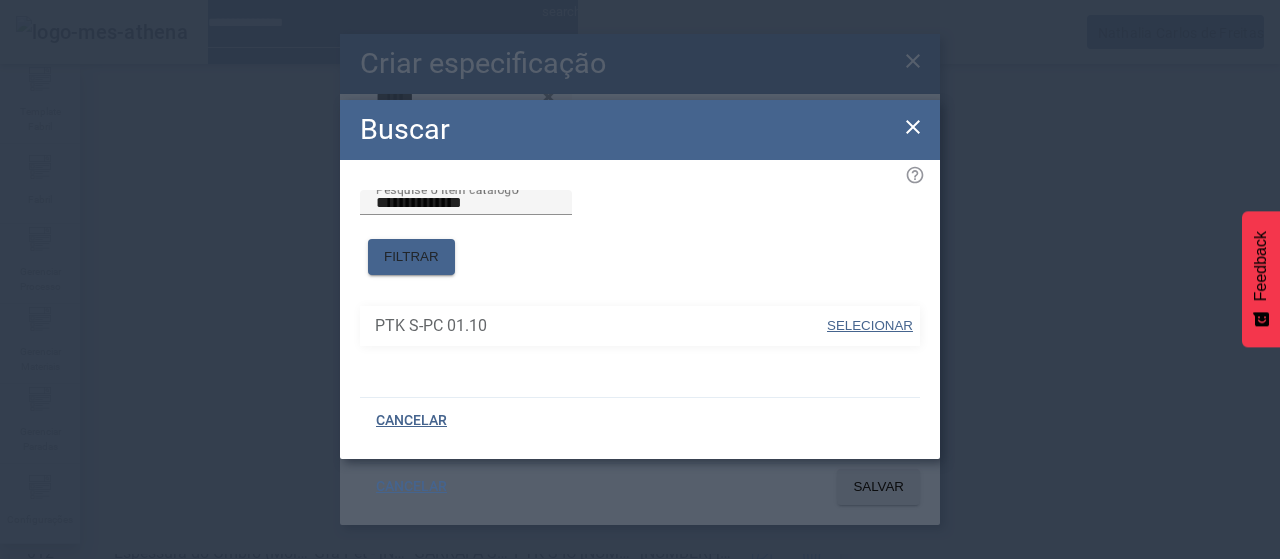 drag, startPoint x: 880, startPoint y: 315, endPoint x: 878, endPoint y: 292, distance: 23.086792 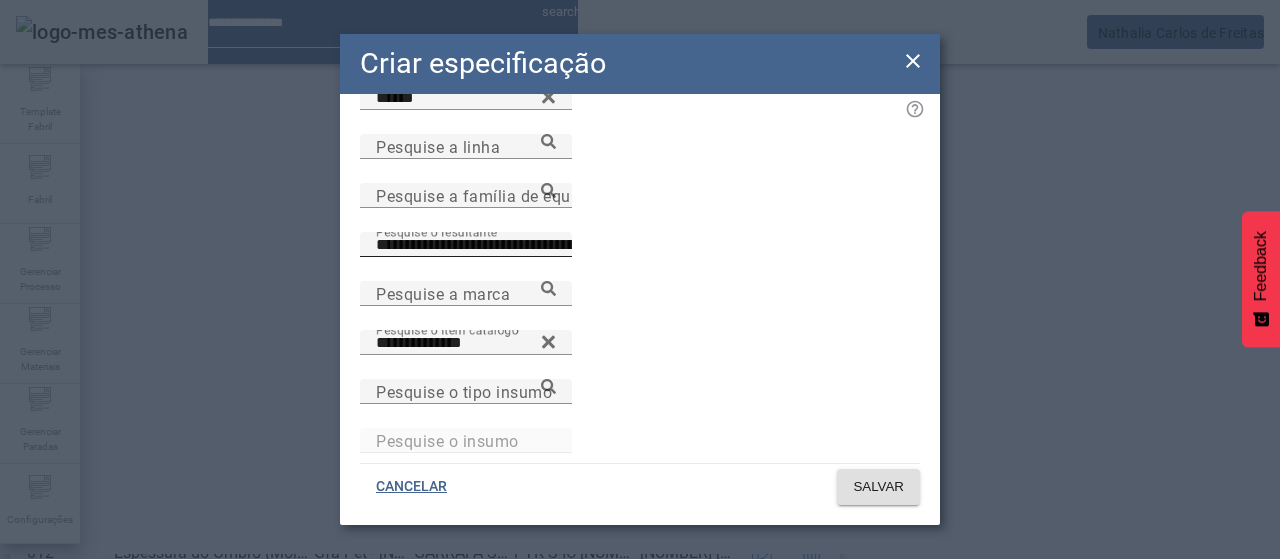 click 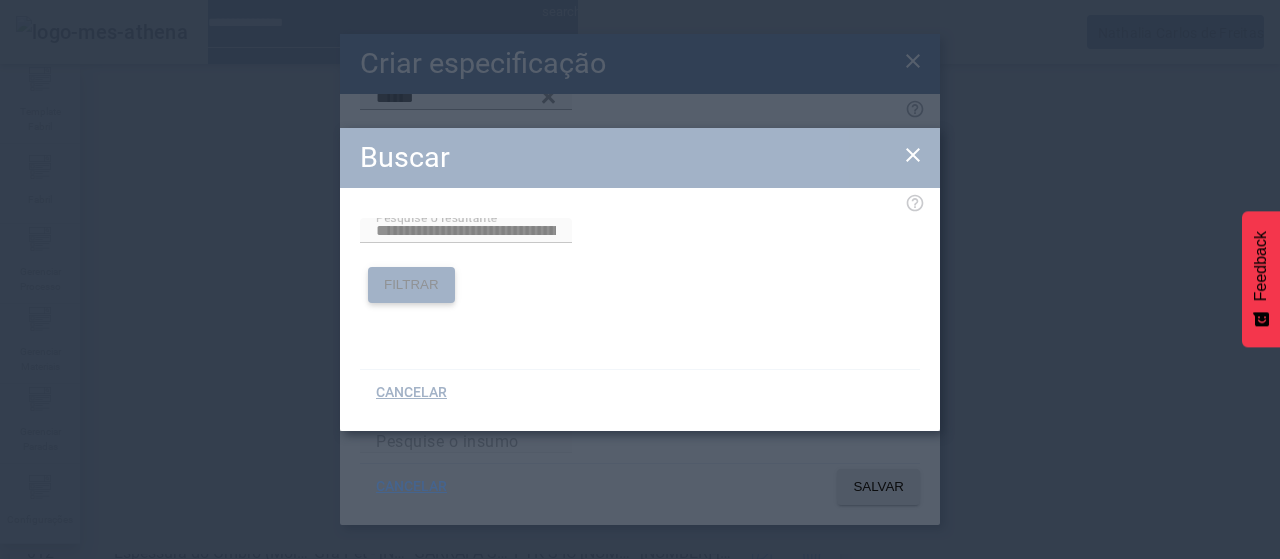 scroll, scrollTop: 0, scrollLeft: 42, axis: horizontal 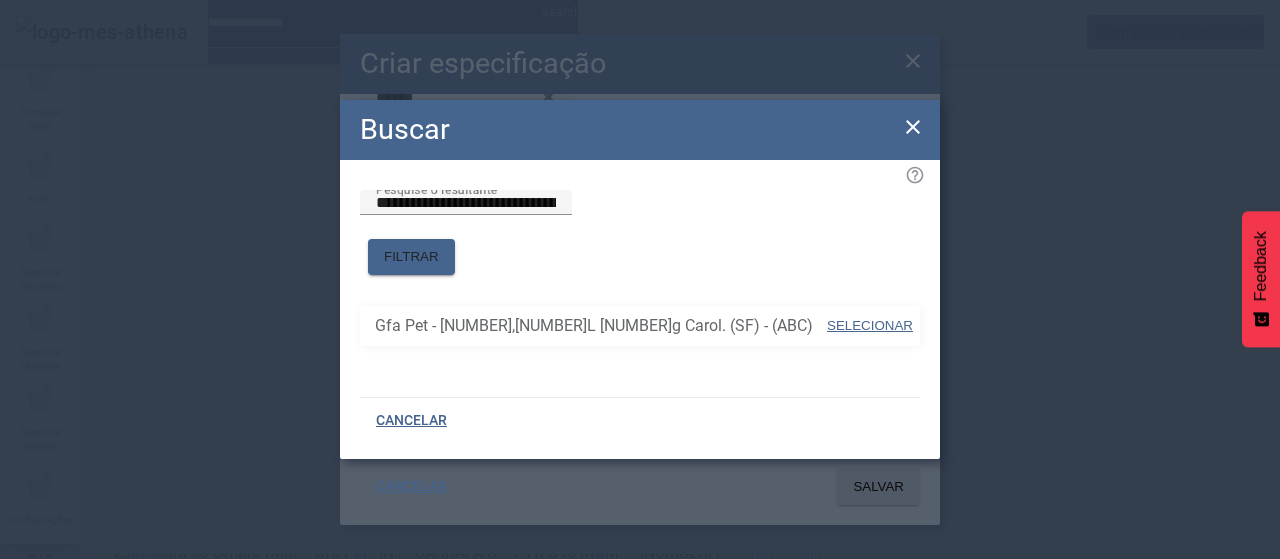 click on "SELECIONAR" at bounding box center (870, 325) 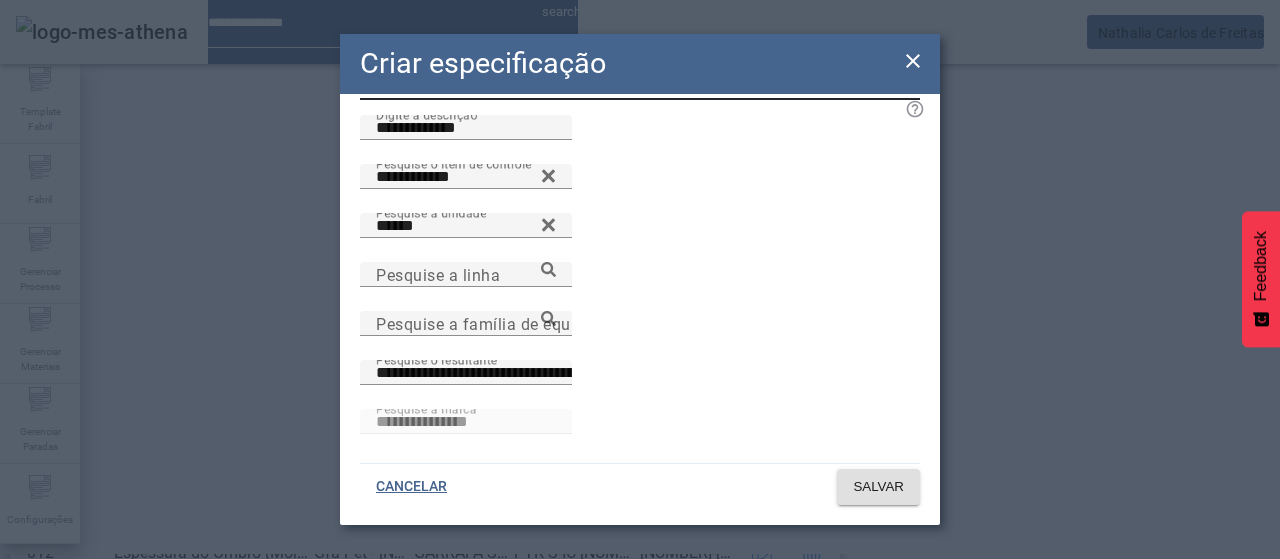 scroll, scrollTop: 0, scrollLeft: 0, axis: both 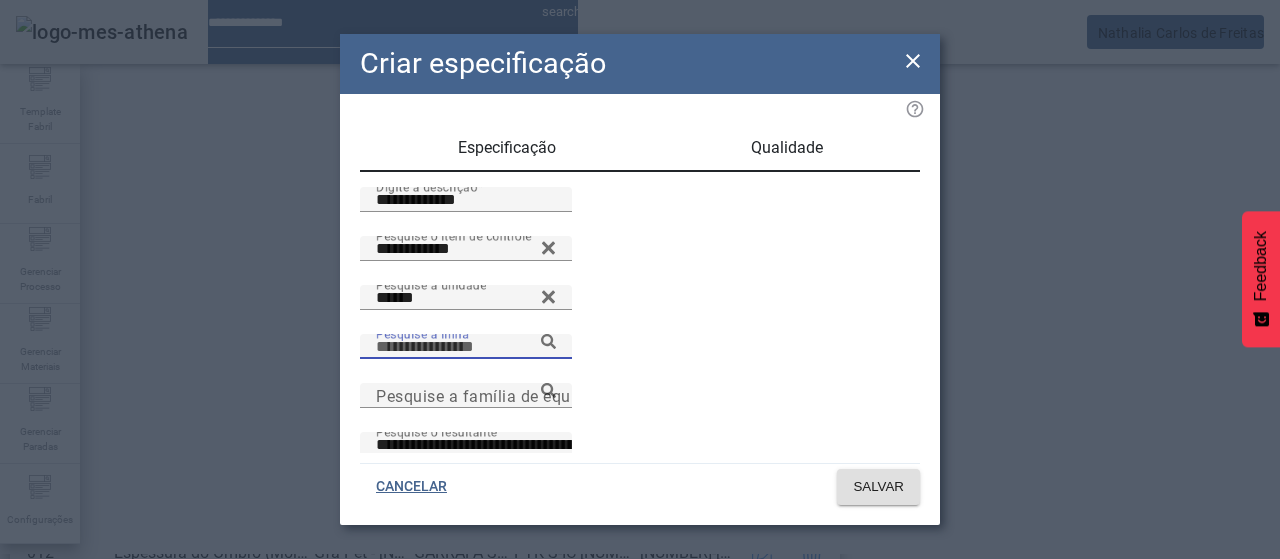 drag, startPoint x: 802, startPoint y: 374, endPoint x: 784, endPoint y: 342, distance: 36.71512 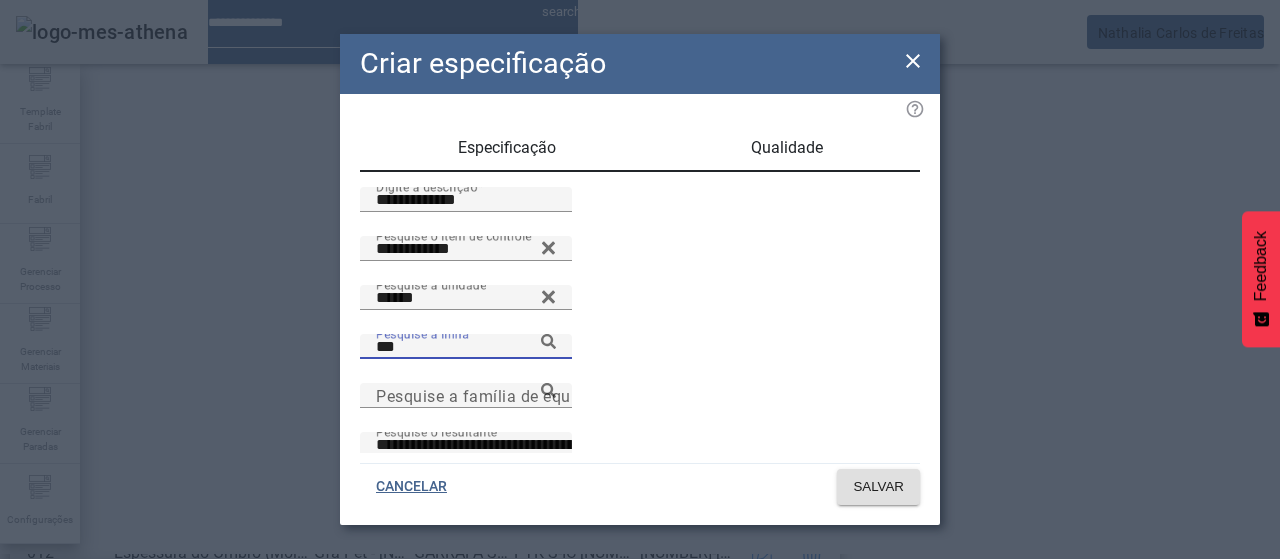 click on "L563S - Soplado de Botellas PET L3" at bounding box center [128, 639] 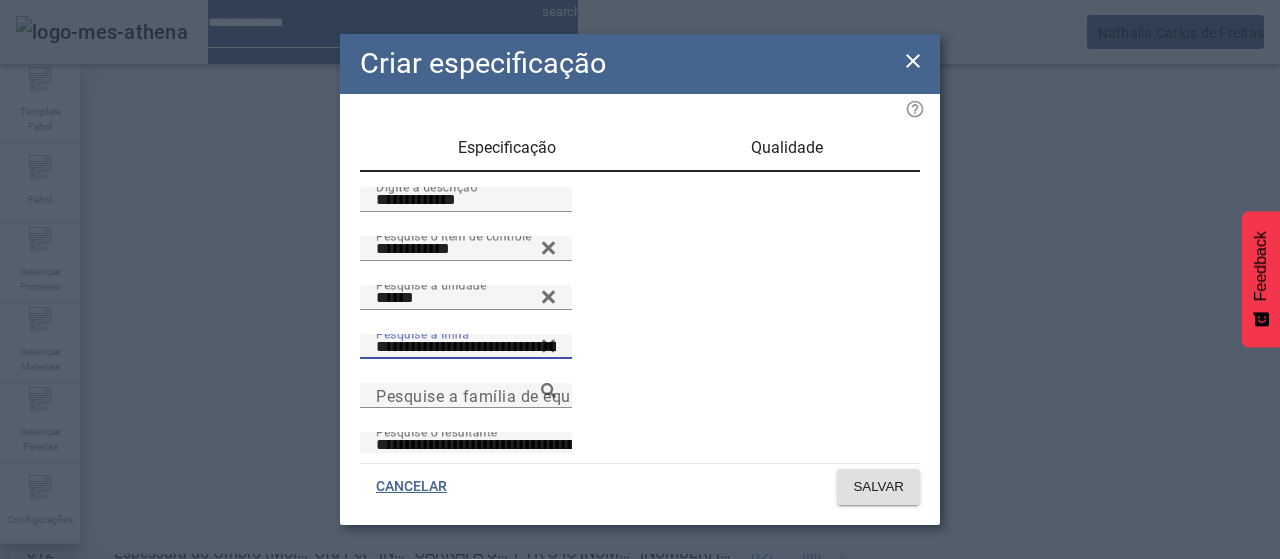 scroll, scrollTop: 0, scrollLeft: 12, axis: horizontal 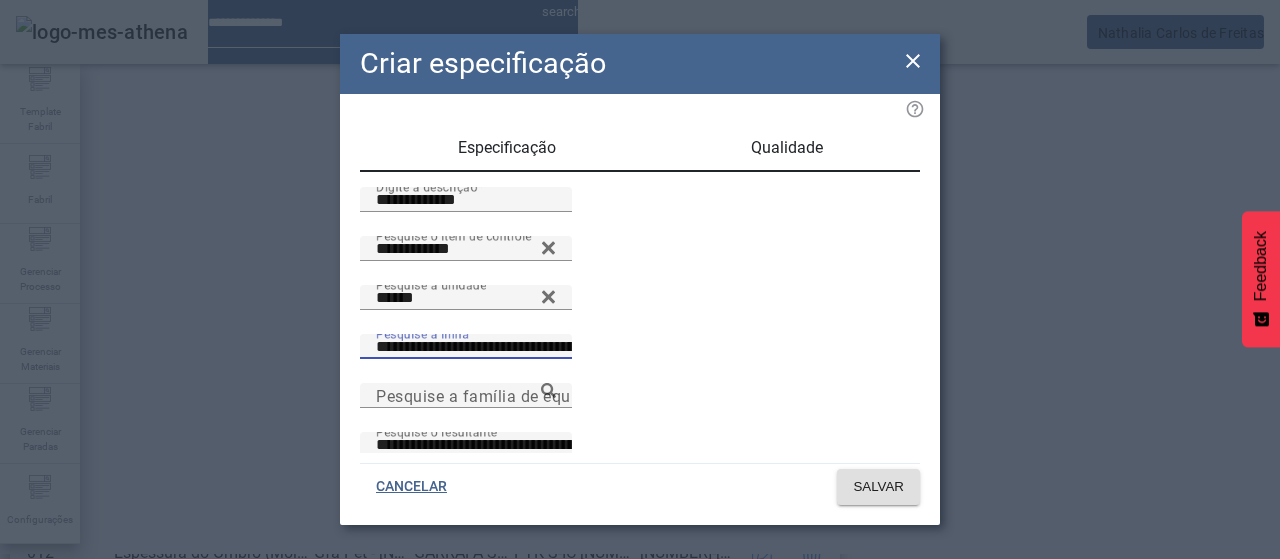 click on "Qualidade" at bounding box center [787, 148] 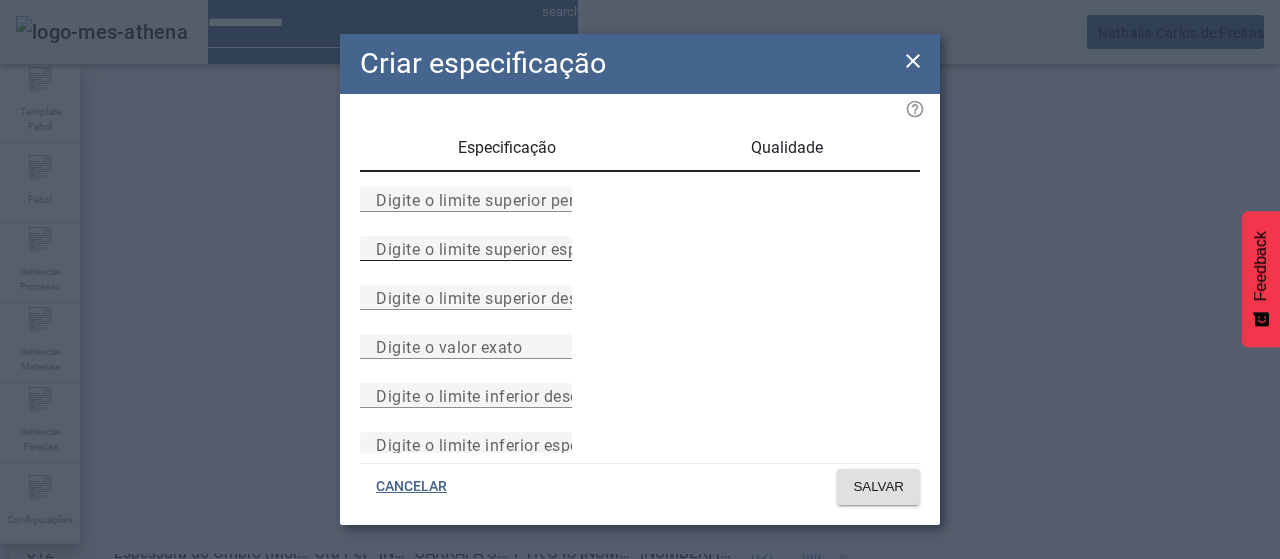 click on "Digite o limite superior especificado" at bounding box center (511, 248) 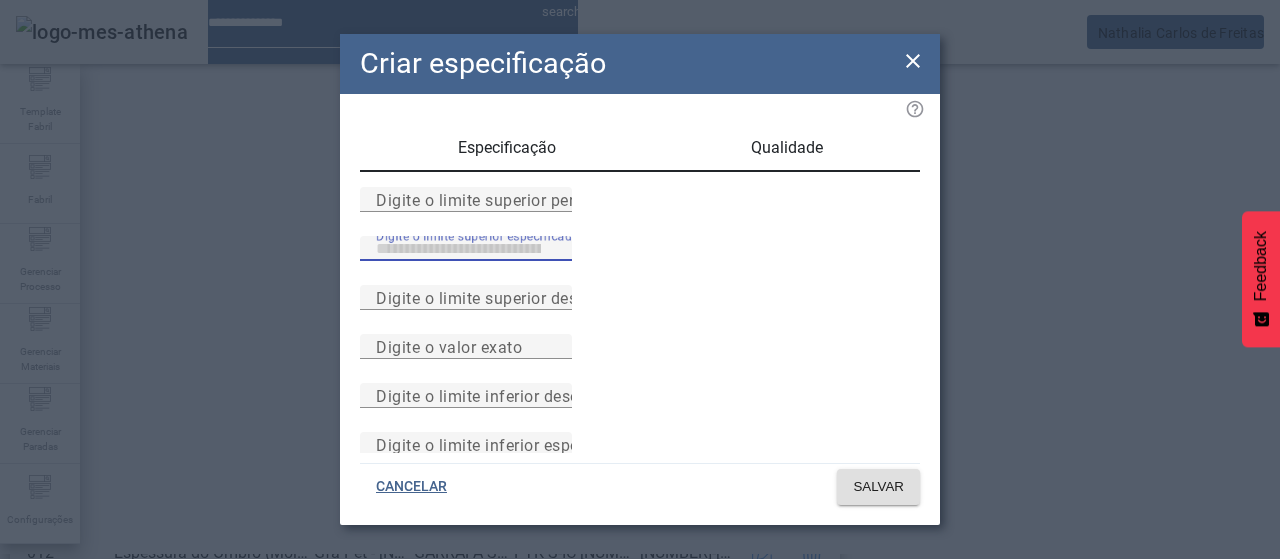 type on "*****" 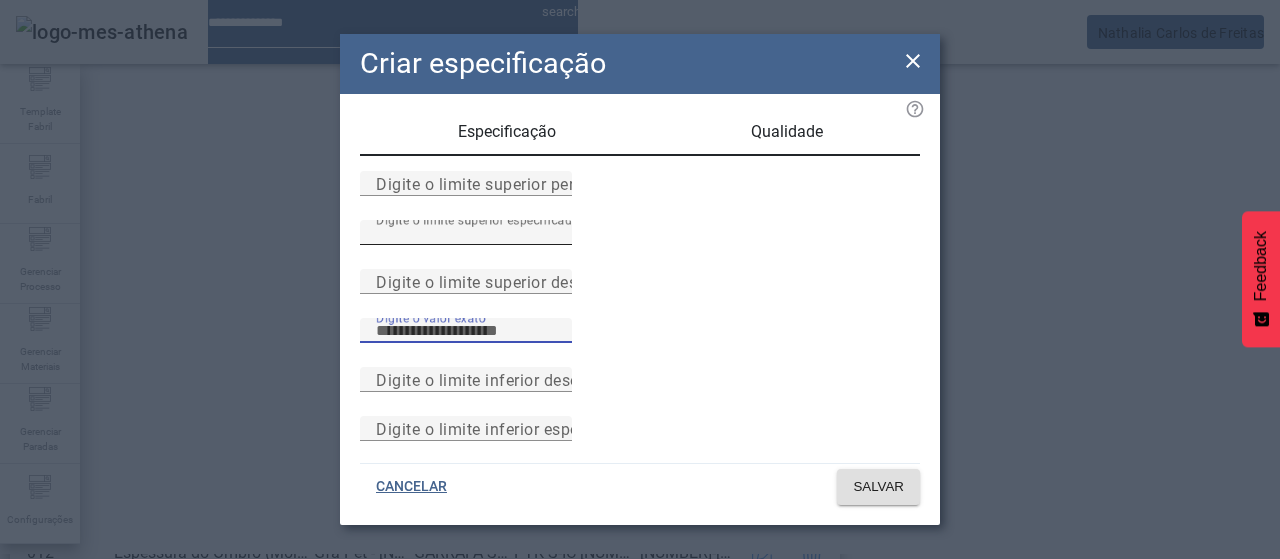 scroll, scrollTop: 261, scrollLeft: 0, axis: vertical 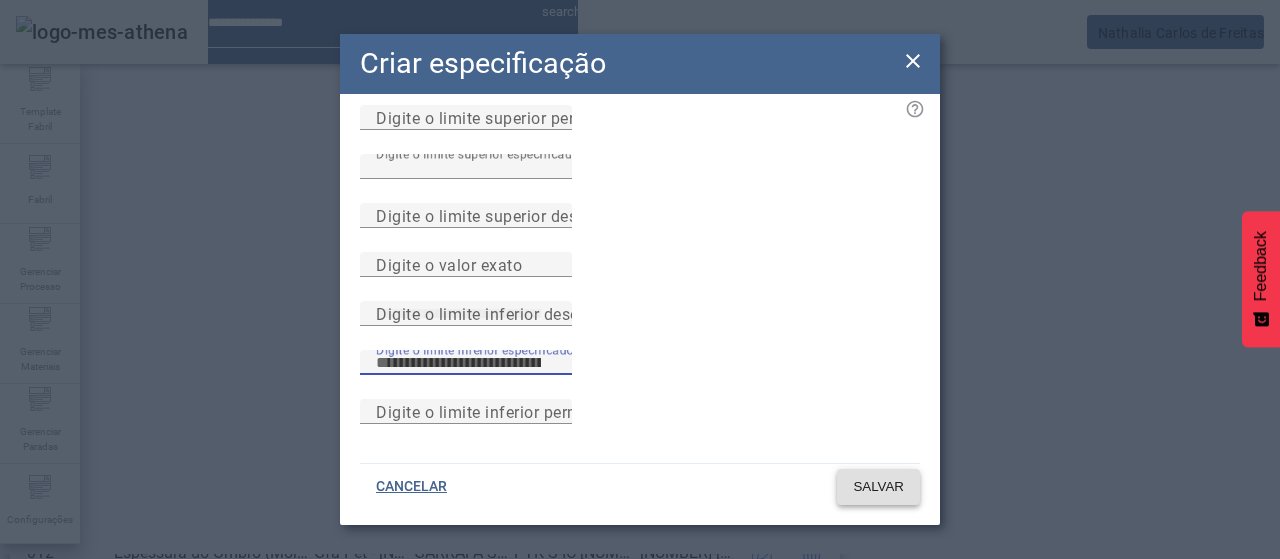 type on "*****" 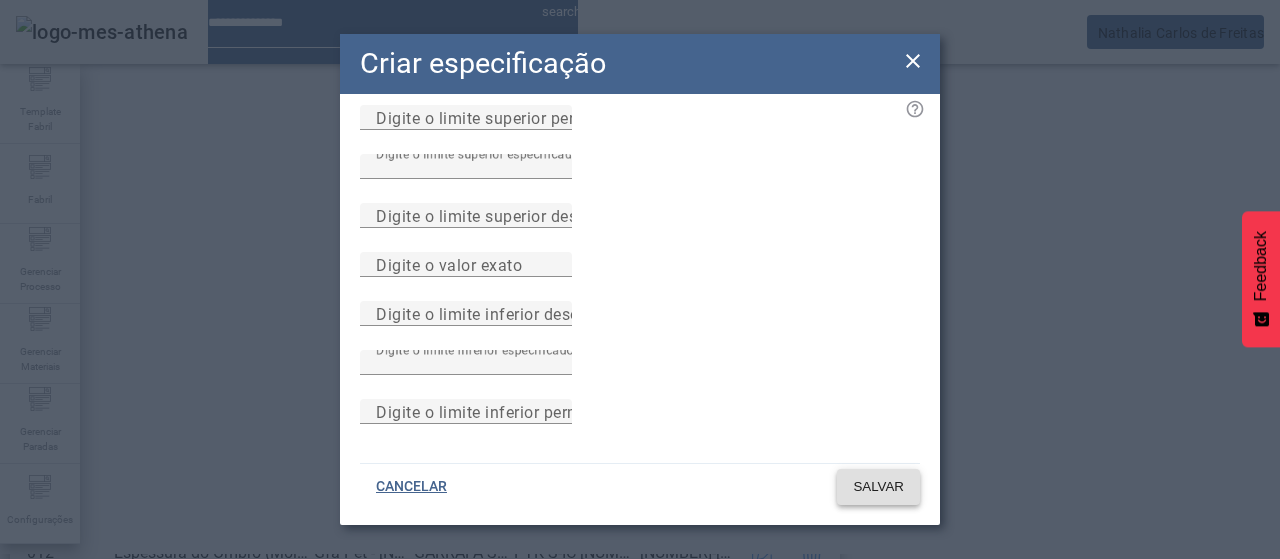 click 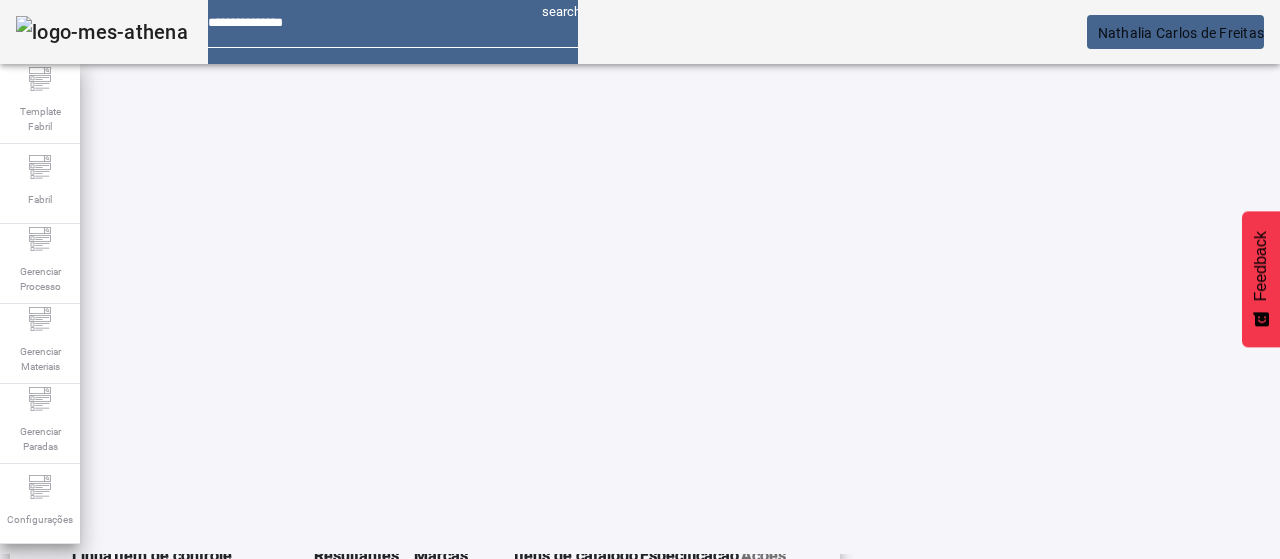 scroll, scrollTop: 23, scrollLeft: 0, axis: vertical 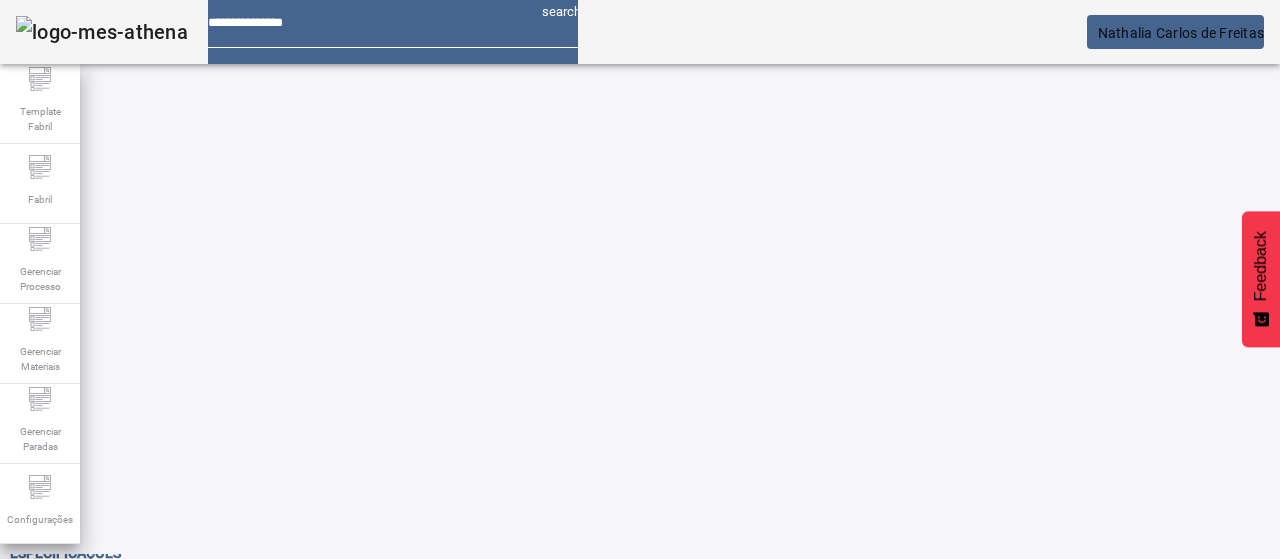 click on "Pesquise por unidade" at bounding box center (752, 578) 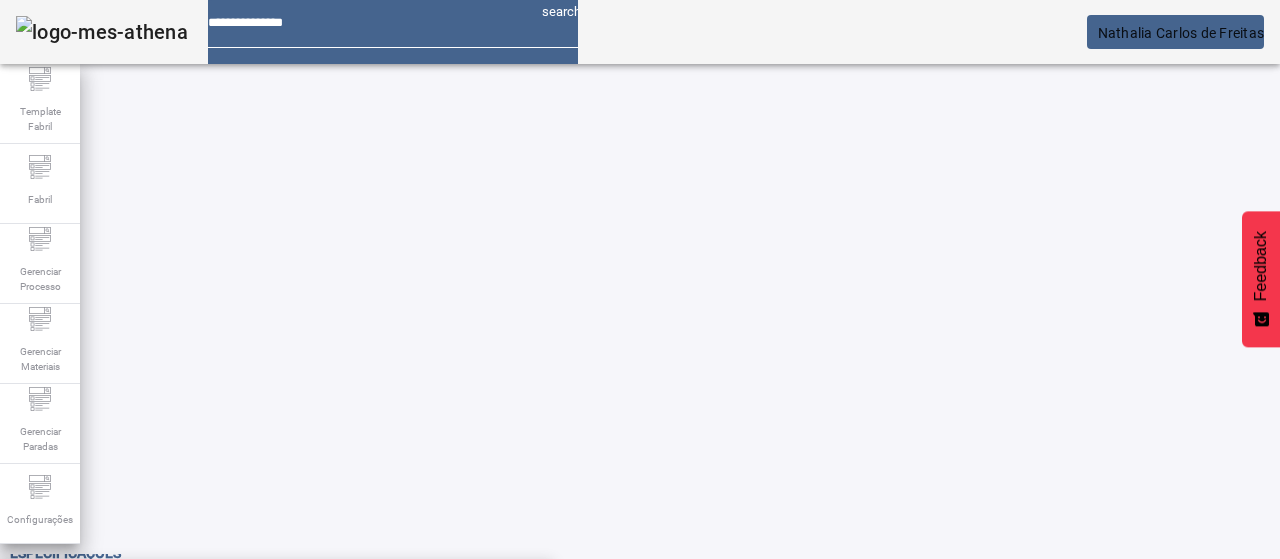 click on "P. Sur" at bounding box center (276, 591) 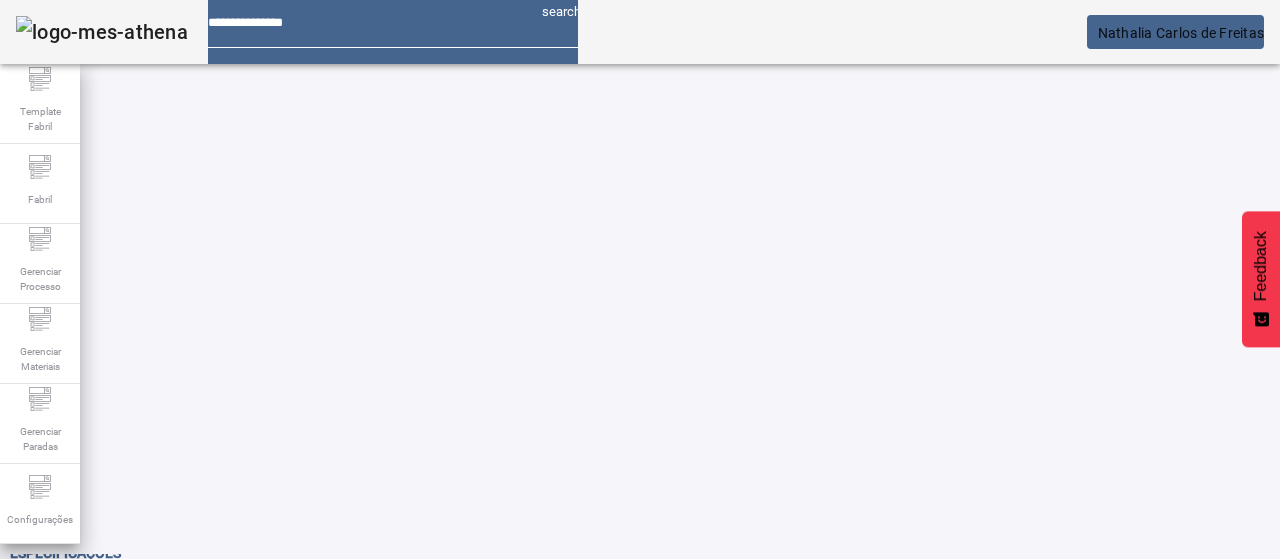 click on "FILTRAR" 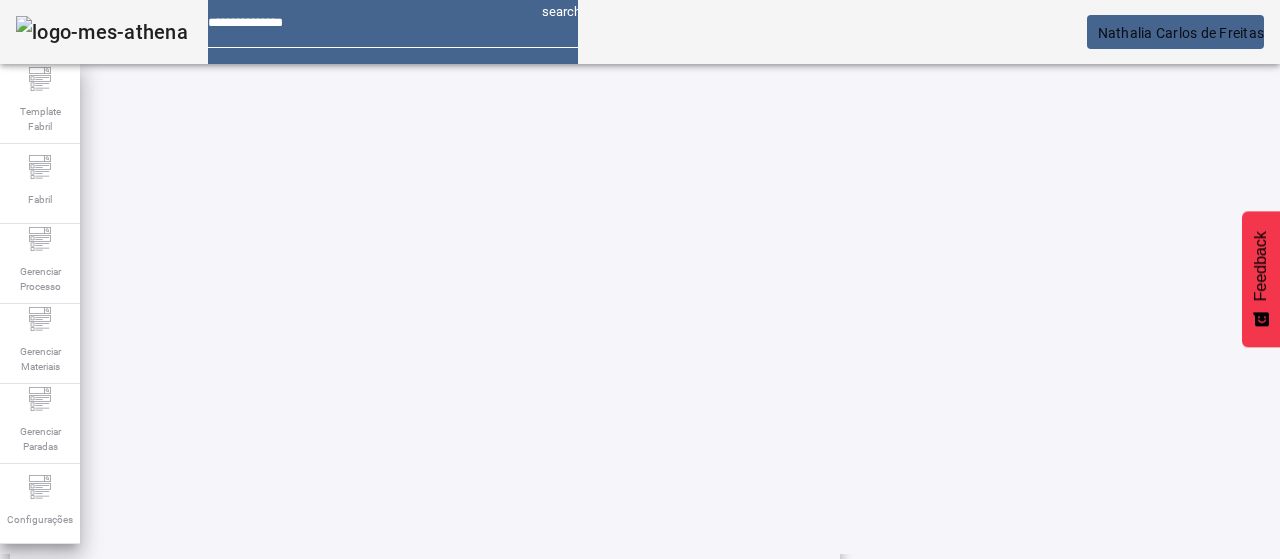 scroll, scrollTop: 696, scrollLeft: 0, axis: vertical 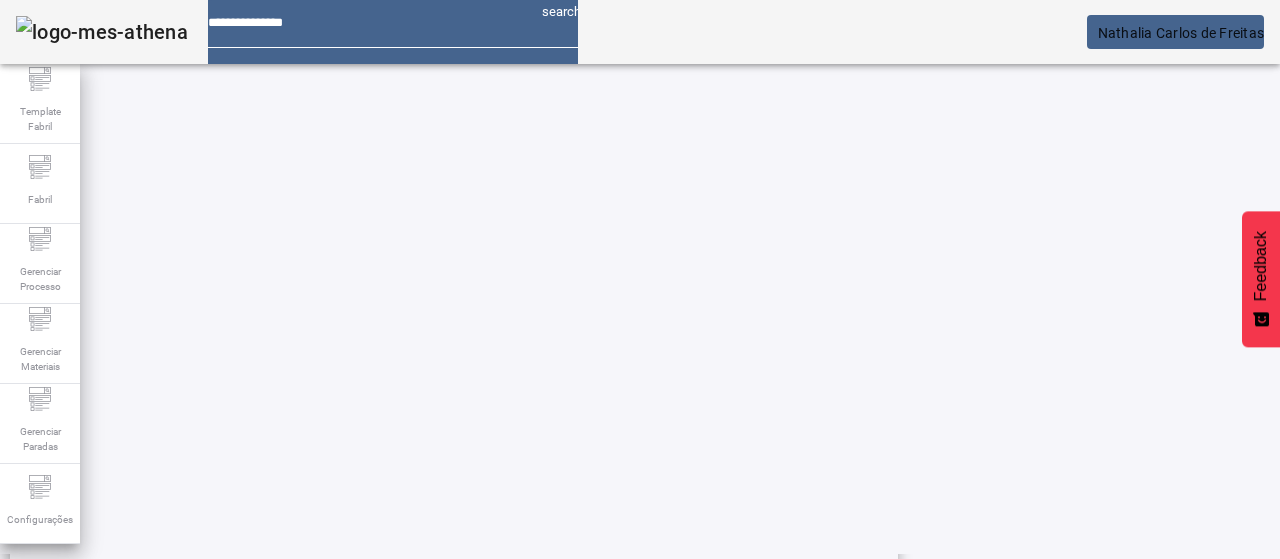 click on "**********" 